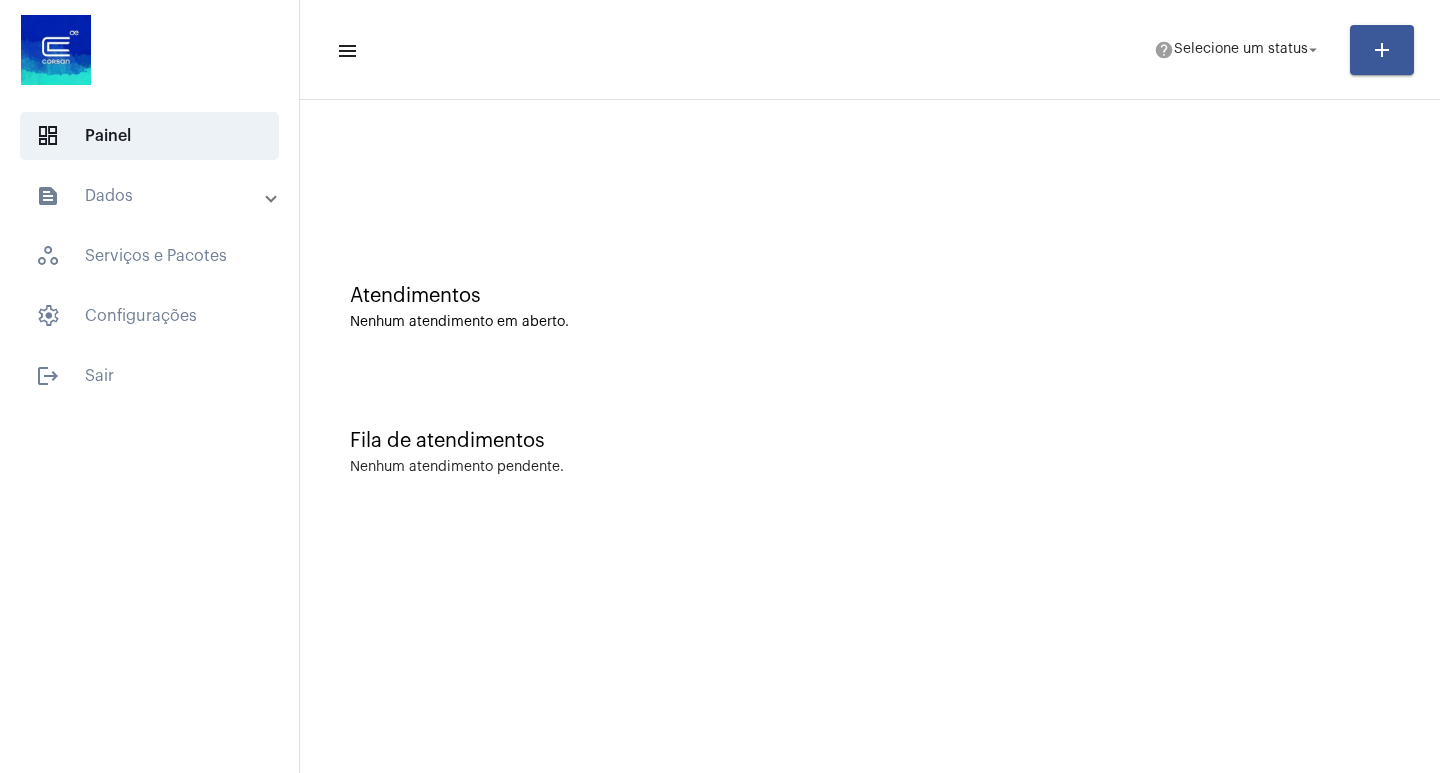 scroll, scrollTop: 0, scrollLeft: 0, axis: both 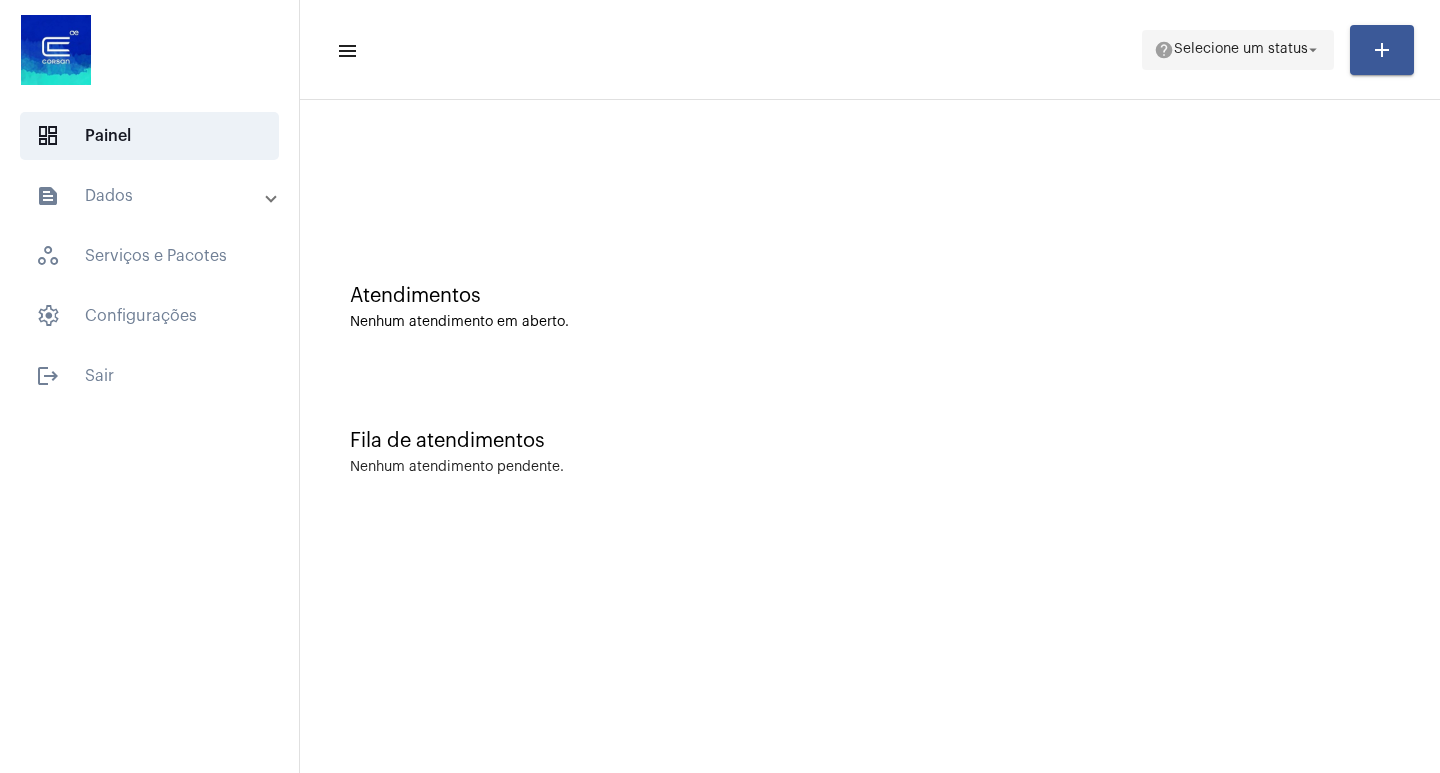 click on "Selecione um status" 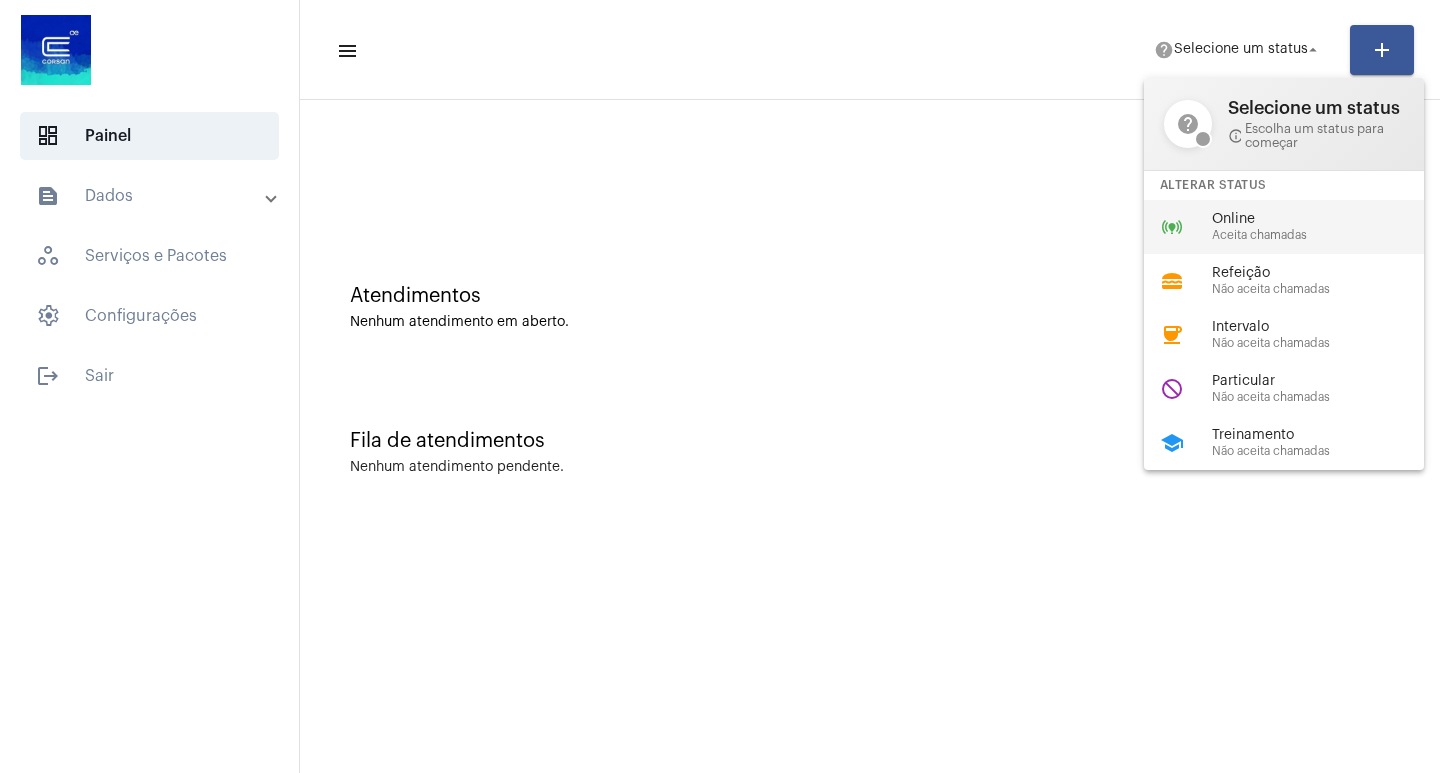 click on "Online" at bounding box center [1326, 219] 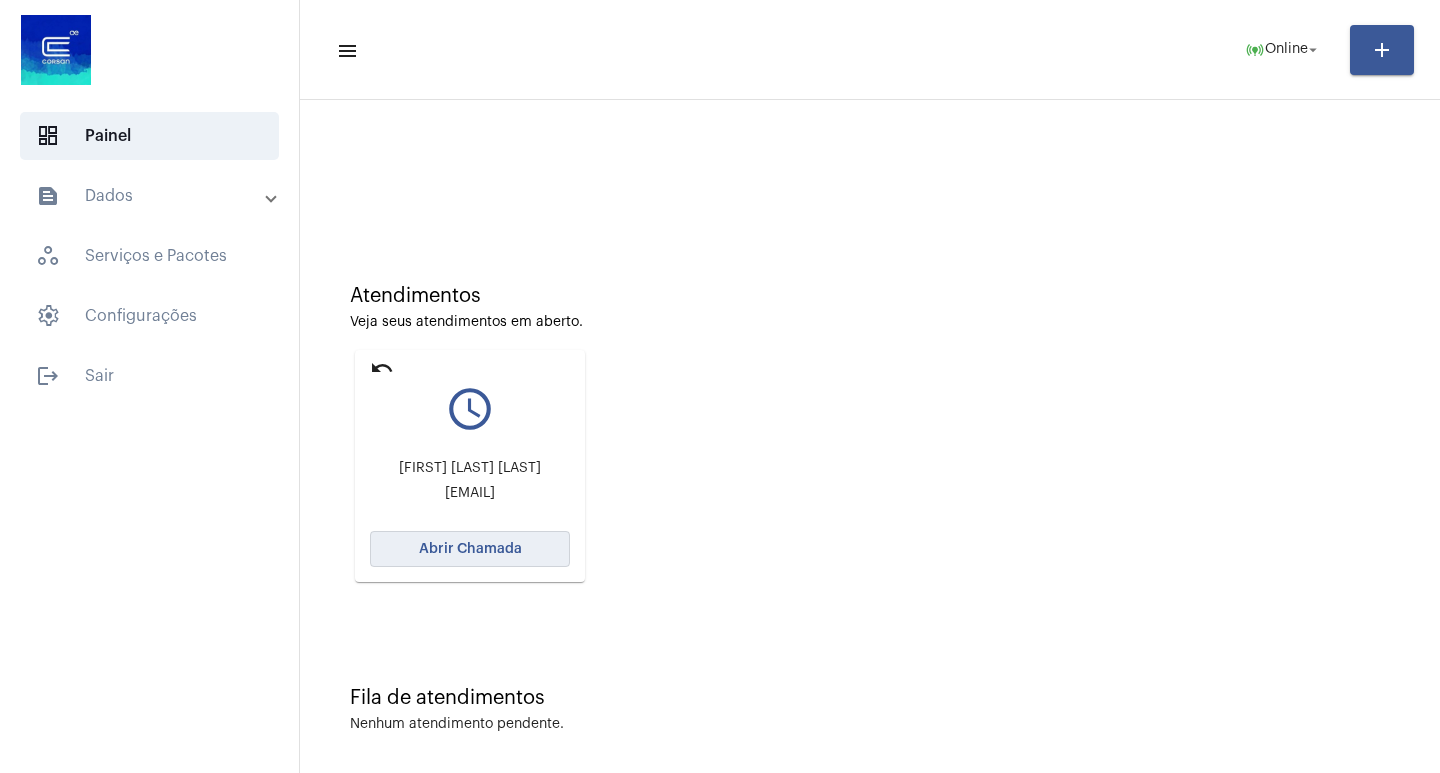 click on "Abrir Chamada" 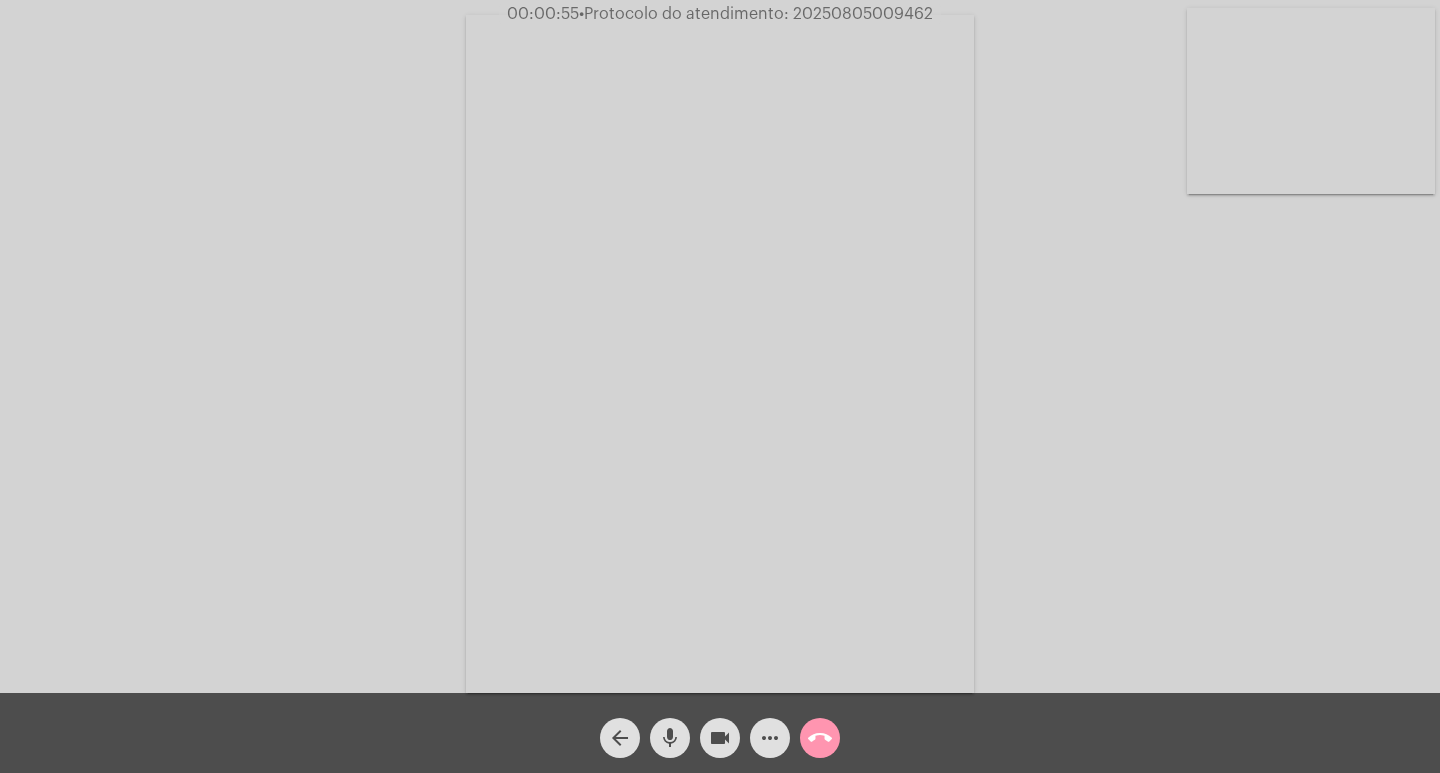 click on "Acessando Câmera e Microfone..." 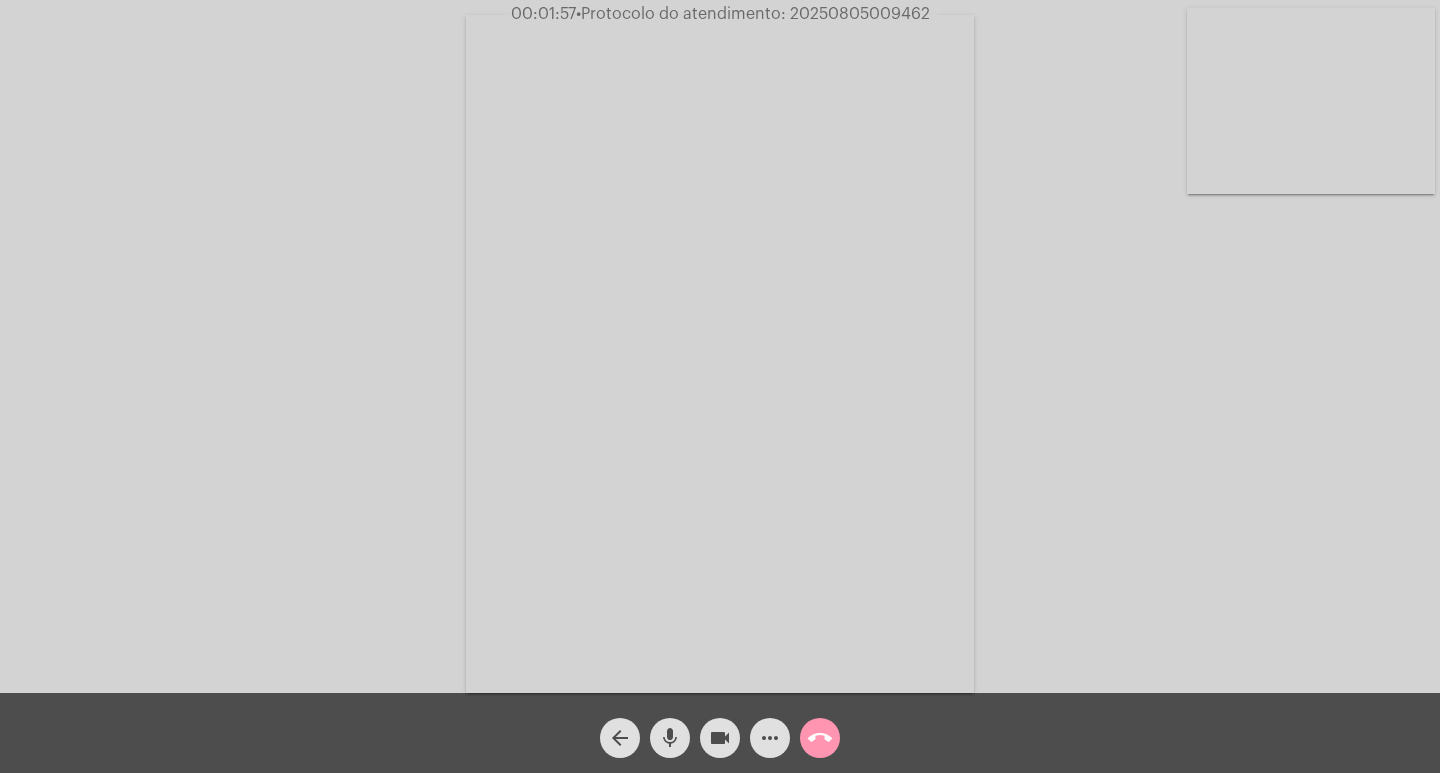 click on "more_horiz" 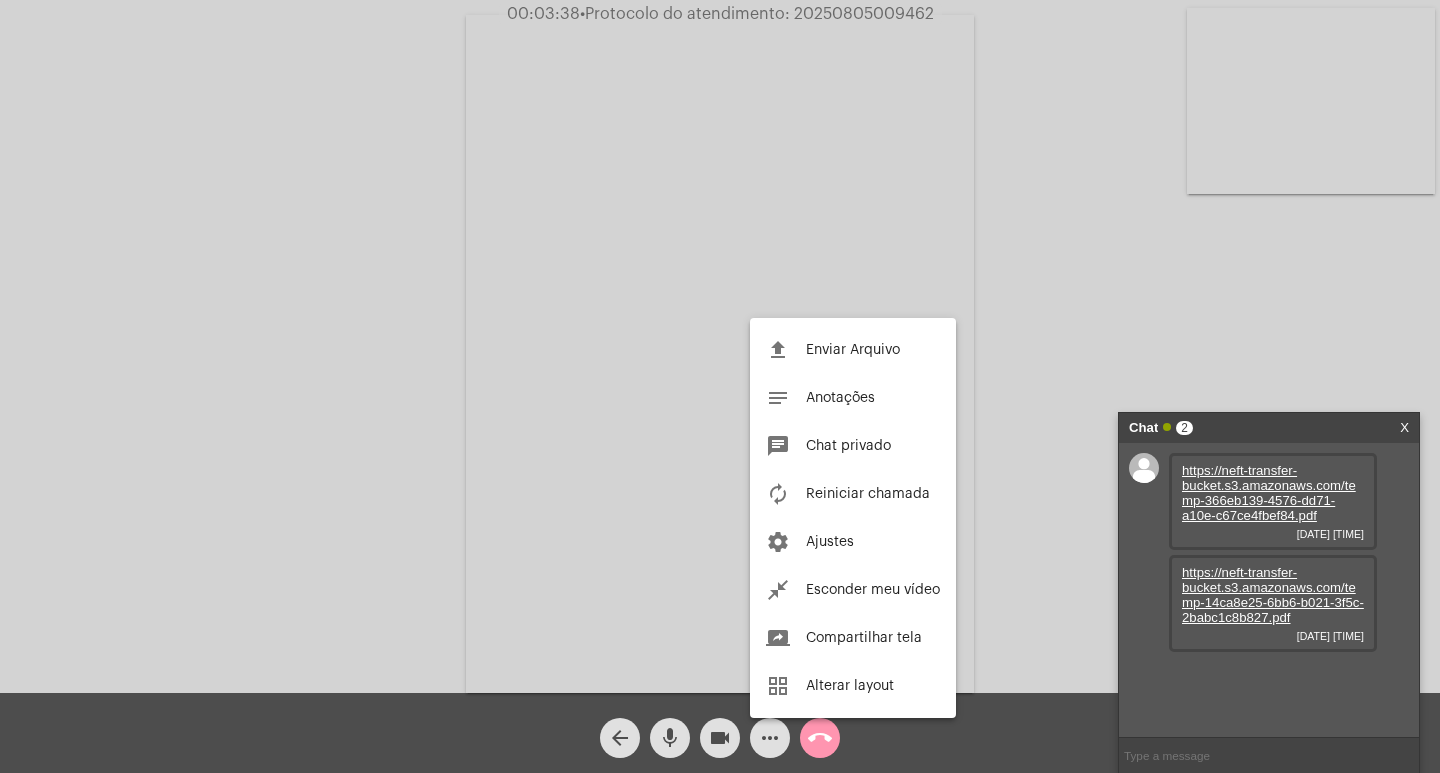 click at bounding box center [720, 386] 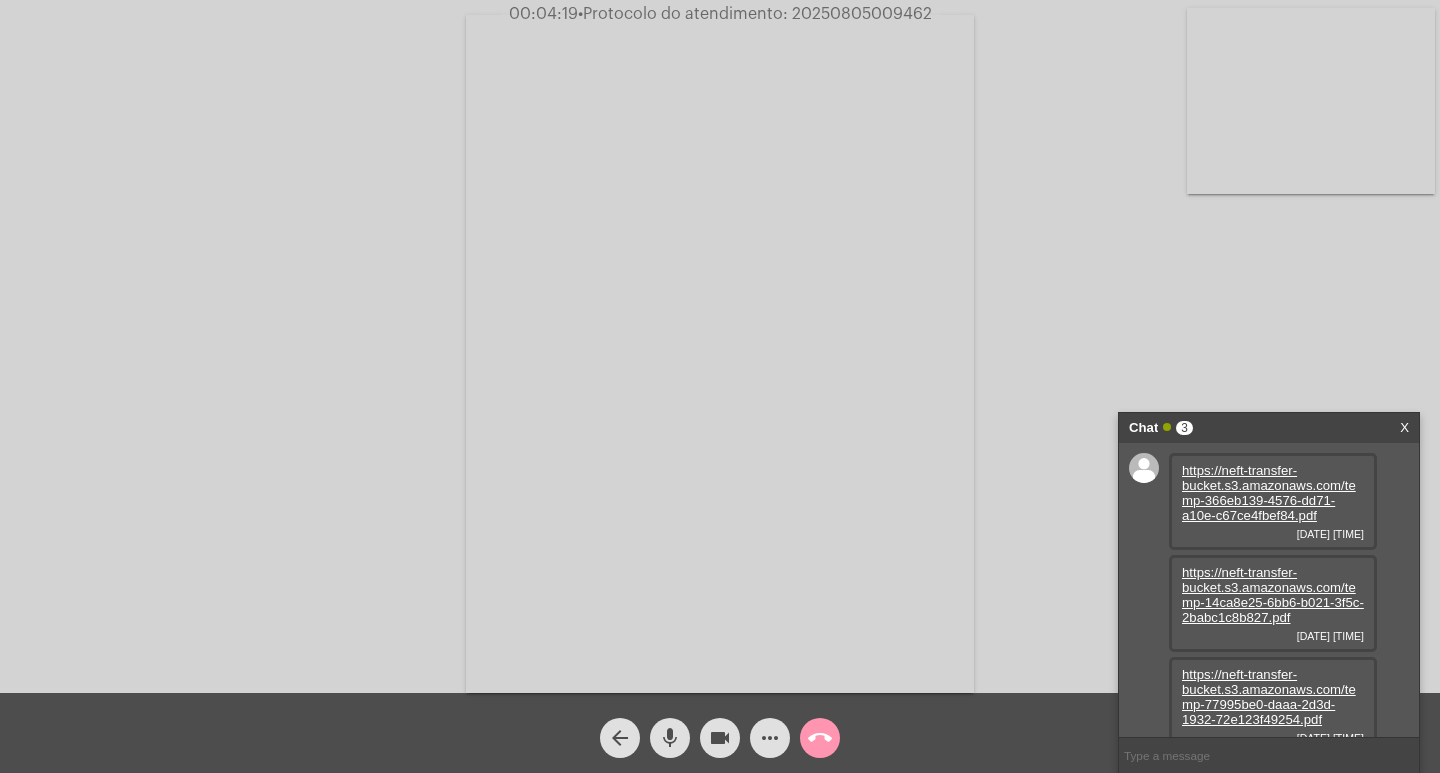click on "https://neft-transfer-bucket.s3.amazonaws.com/temp-366eb139-4576-dd71-a10e-c67ce4fbef84.pdf" at bounding box center (1269, 493) 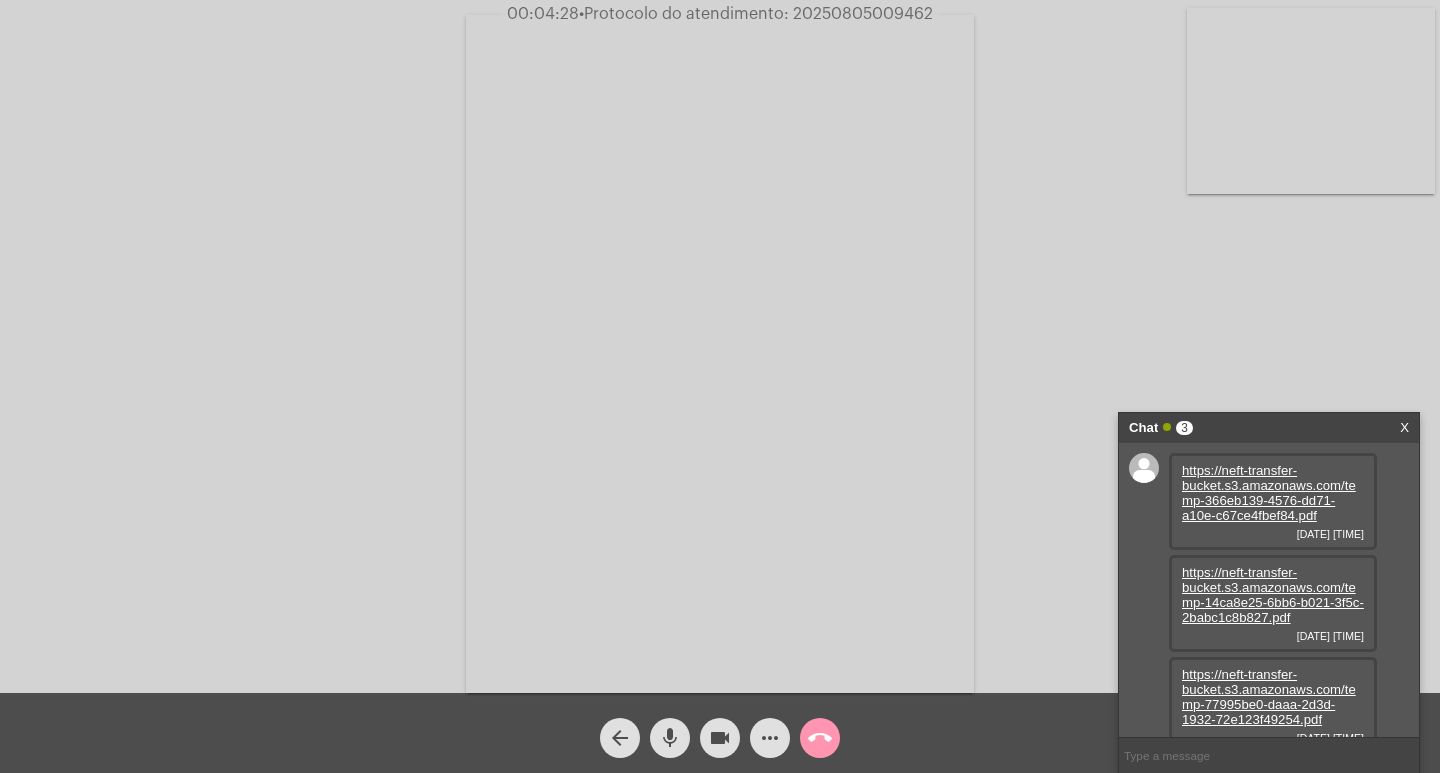 click on "https://neft-transfer-bucket.s3.amazonaws.com/temp-14ca8e25-6bb6-b021-3f5c-2babc1c8b827.pdf" at bounding box center (1273, 595) 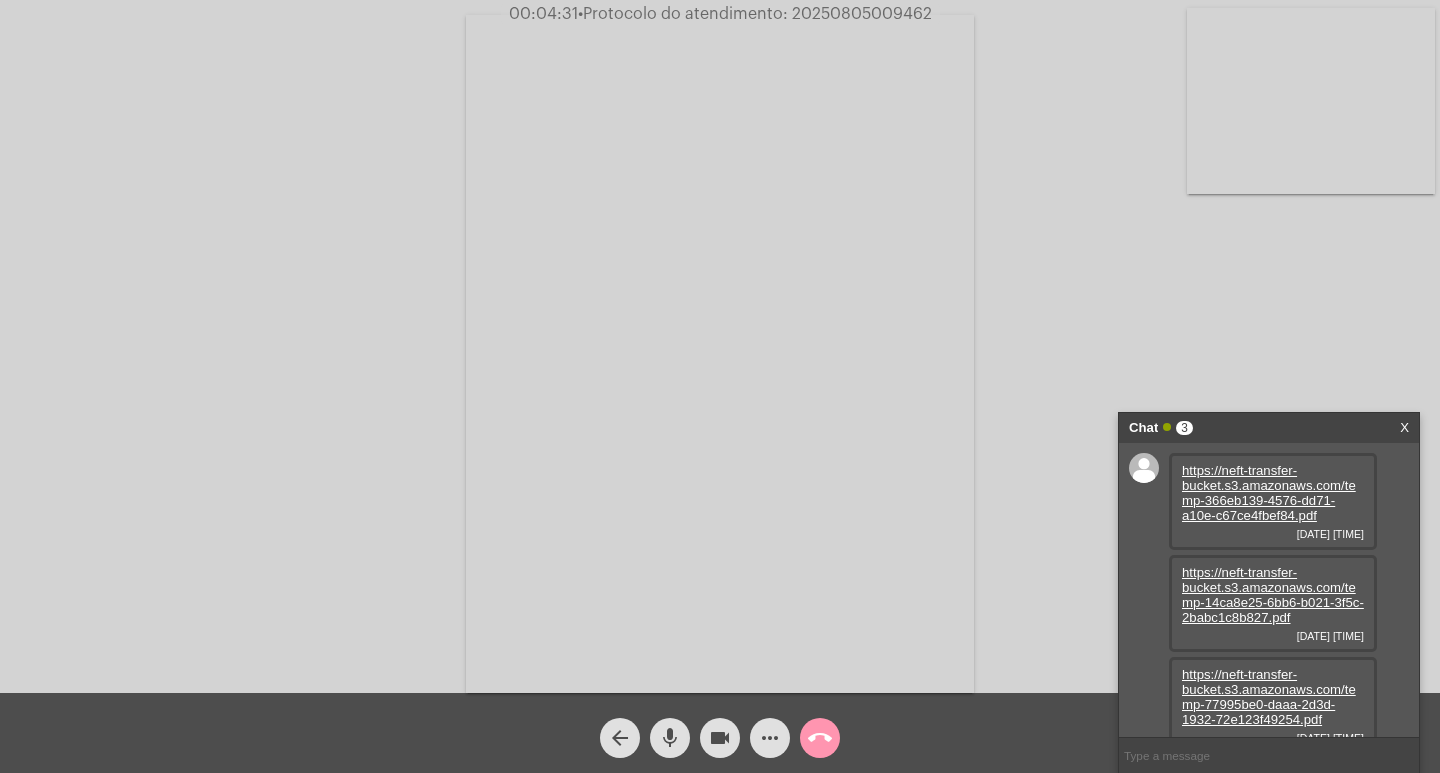 click on "https://neft-transfer-bucket.s3.amazonaws.com/temp-77995be0-daaa-2d3d-1932-72e123f49254.pdf" at bounding box center [1269, 697] 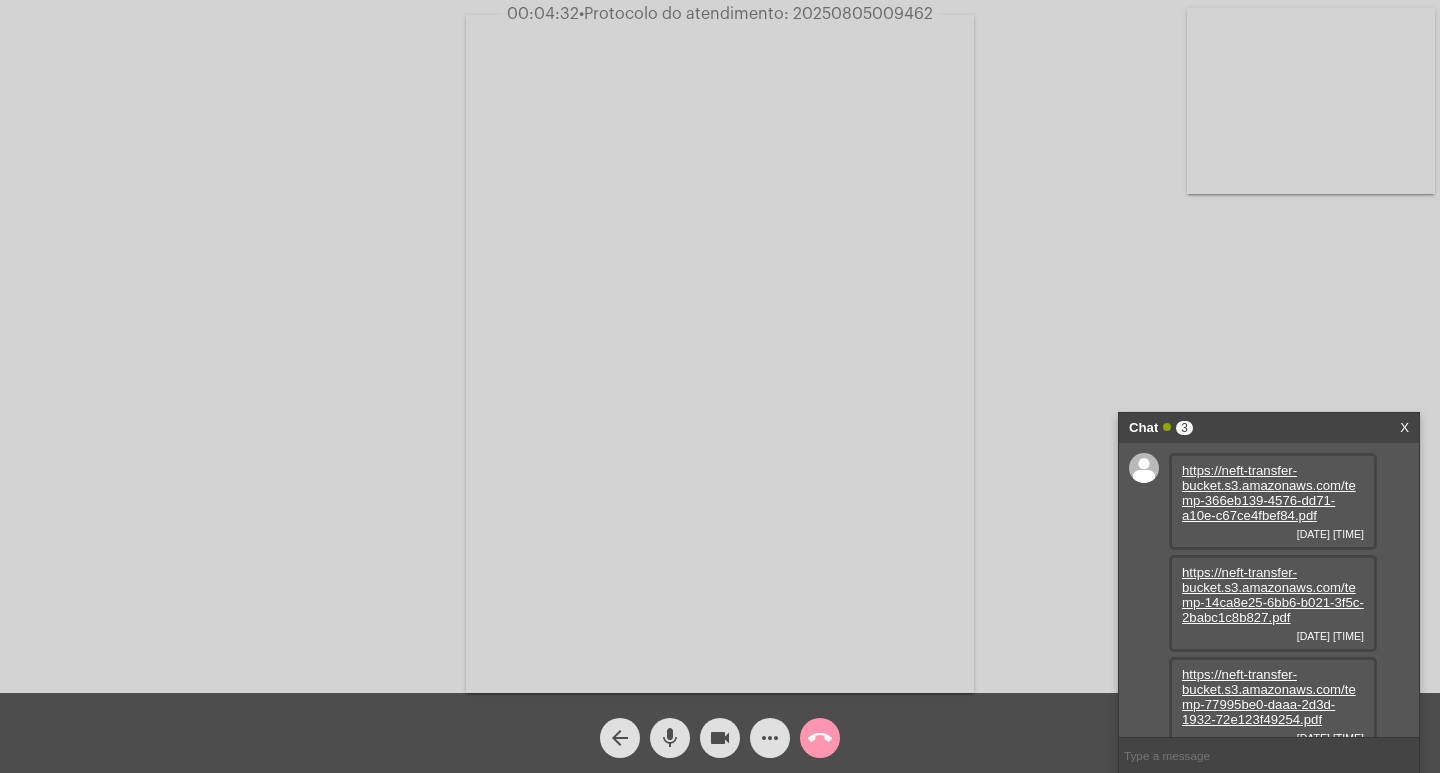 scroll, scrollTop: 17, scrollLeft: 0, axis: vertical 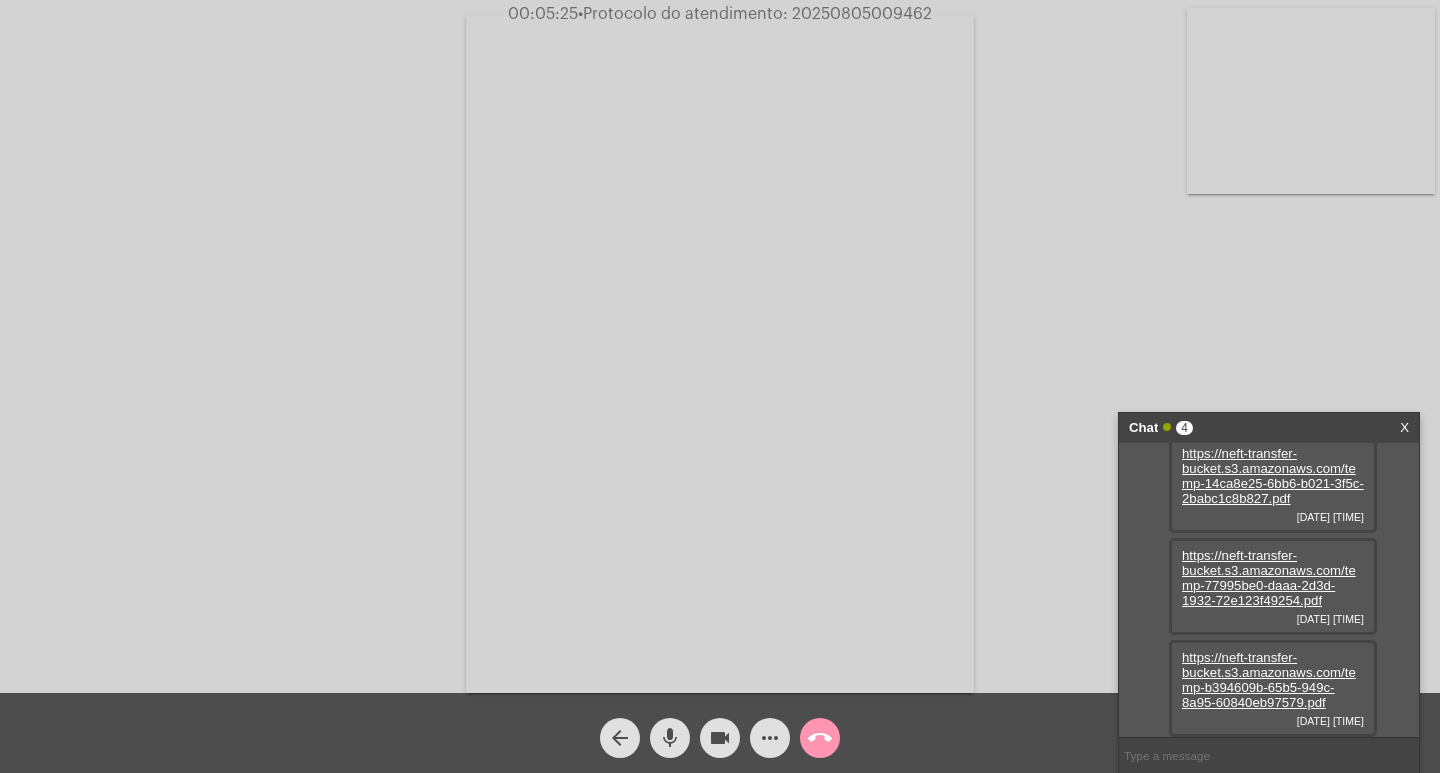 click on "https://neft-transfer-bucket.s3.amazonaws.com/temp-b394609b-65b5-949c-8a95-60840eb97579.pdf" at bounding box center (1269, 680) 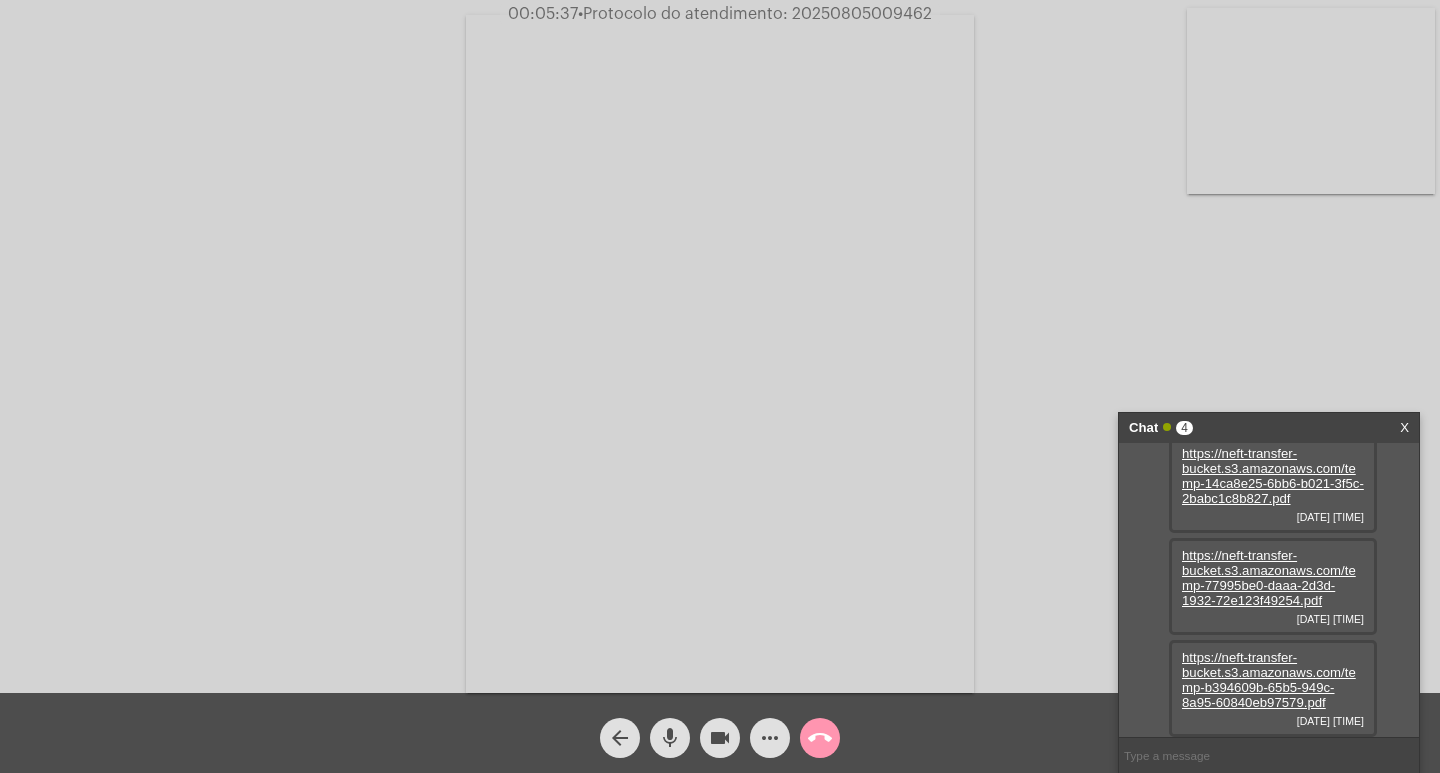 scroll, scrollTop: 0, scrollLeft: 0, axis: both 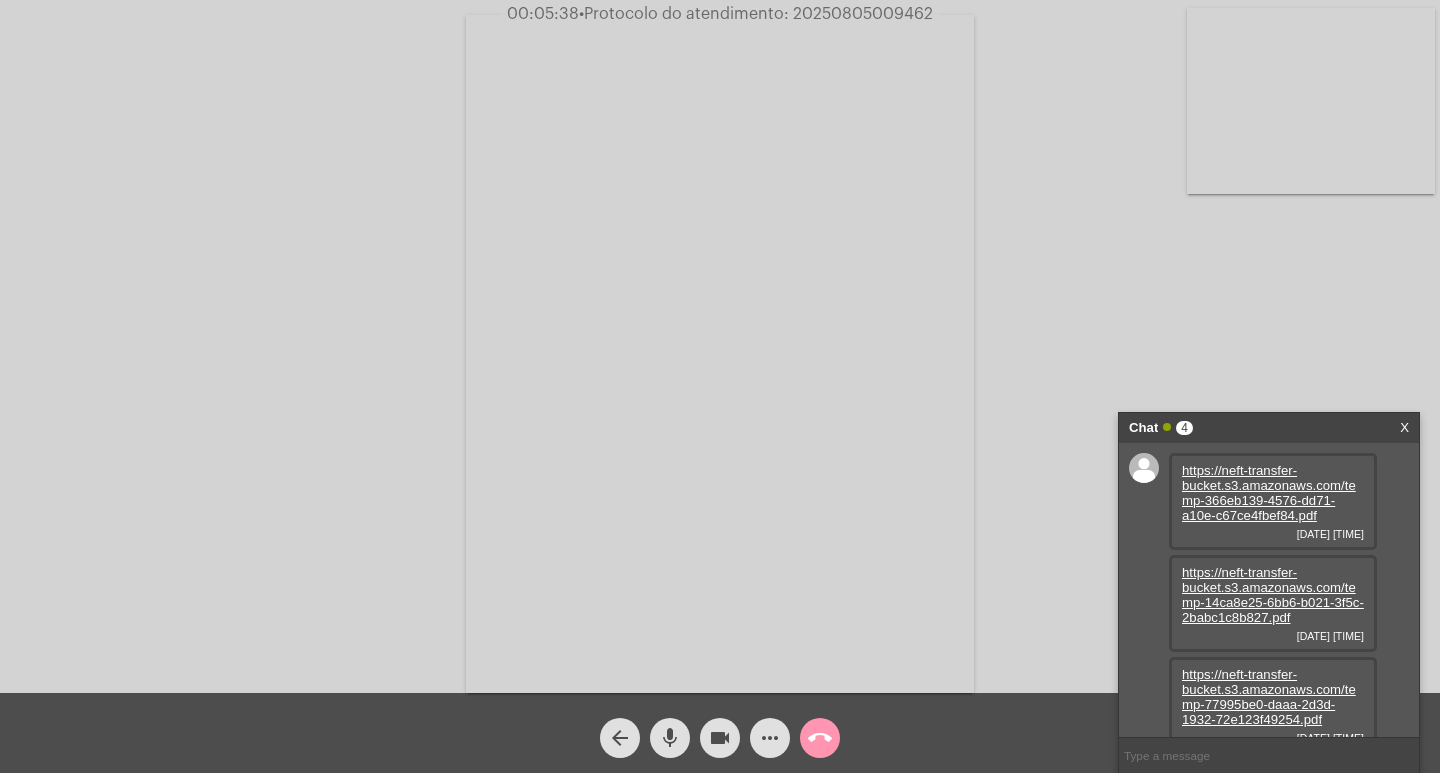 click on "https://neft-transfer-bucket.s3.amazonaws.com/temp-77995be0-daaa-2d3d-1932-72e123f49254.pdf" at bounding box center [1269, 697] 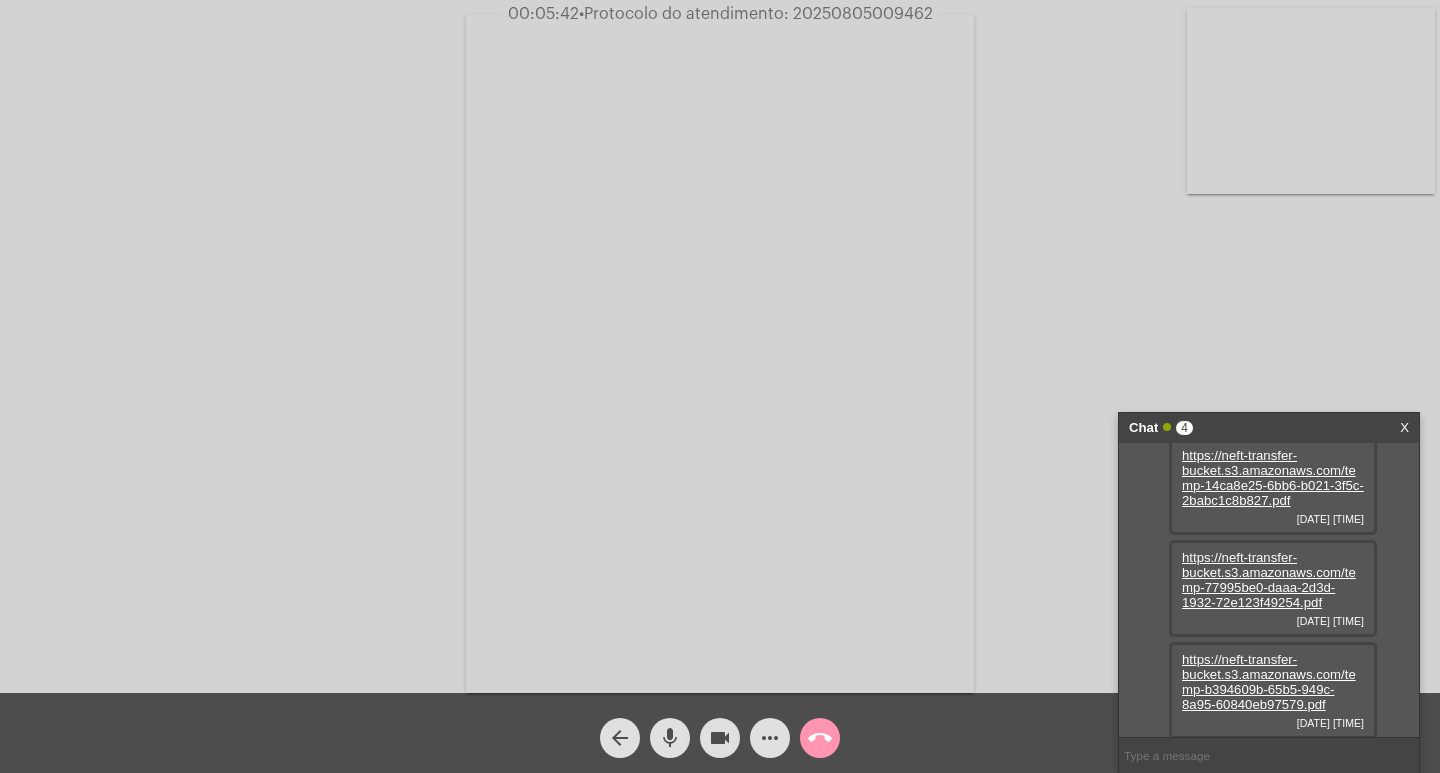 scroll, scrollTop: 119, scrollLeft: 0, axis: vertical 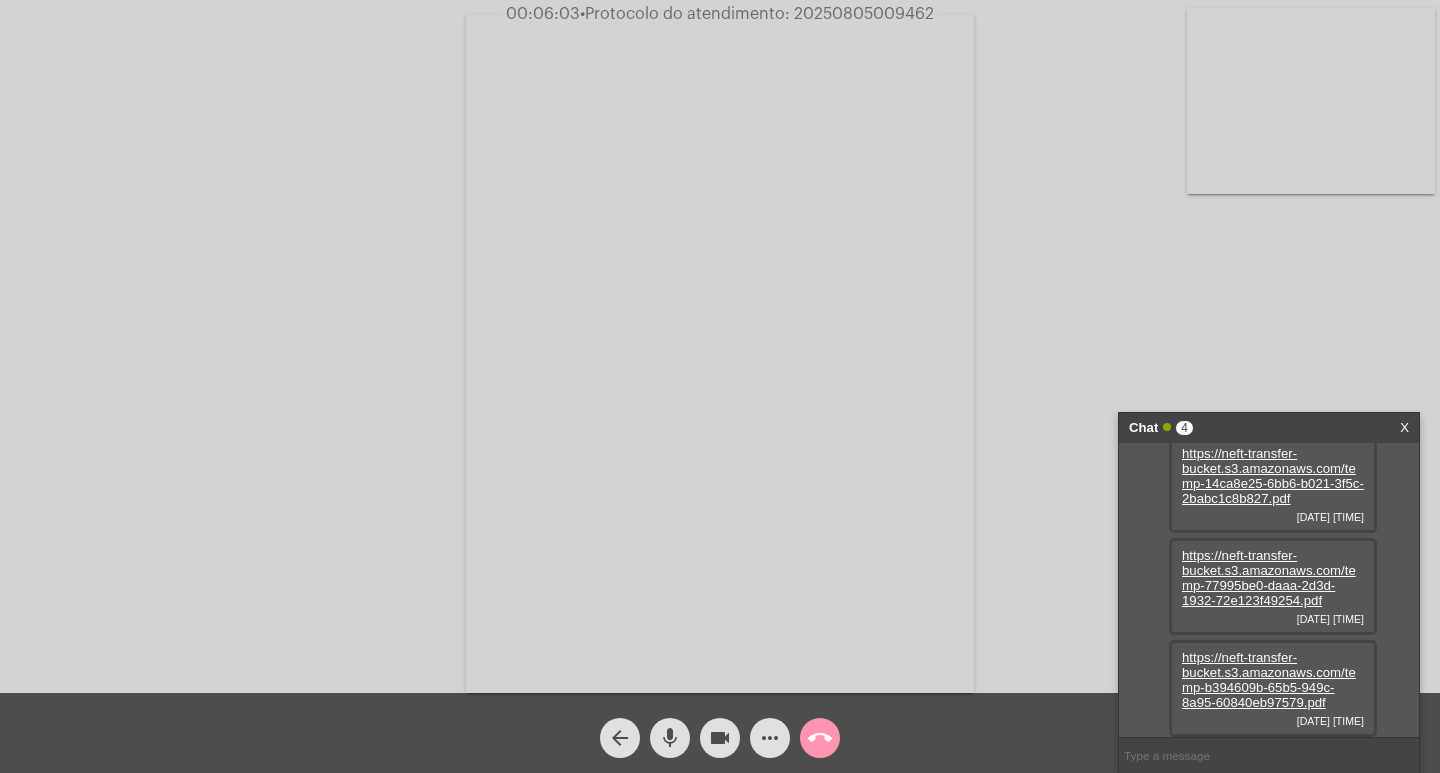 click at bounding box center [1269, 755] 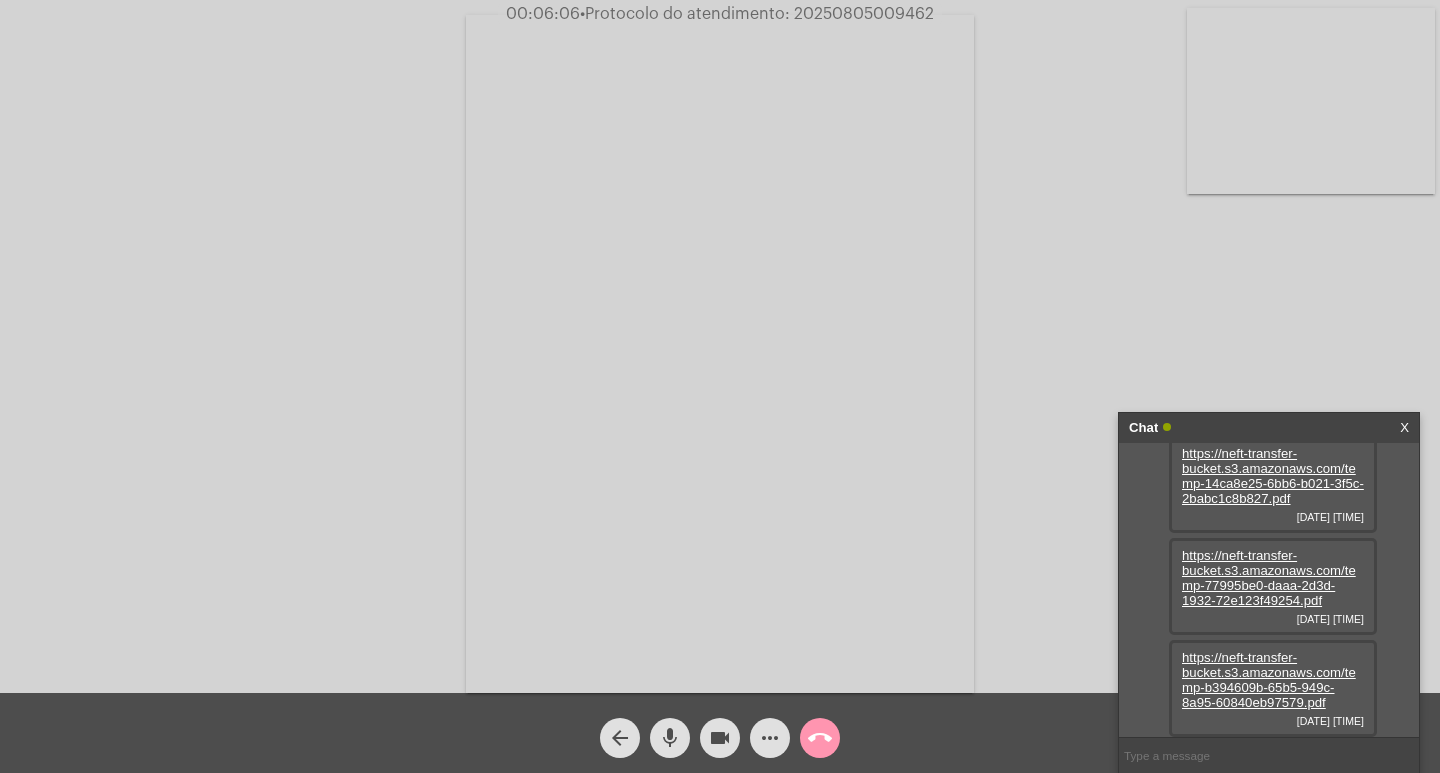 click at bounding box center (1269, 755) 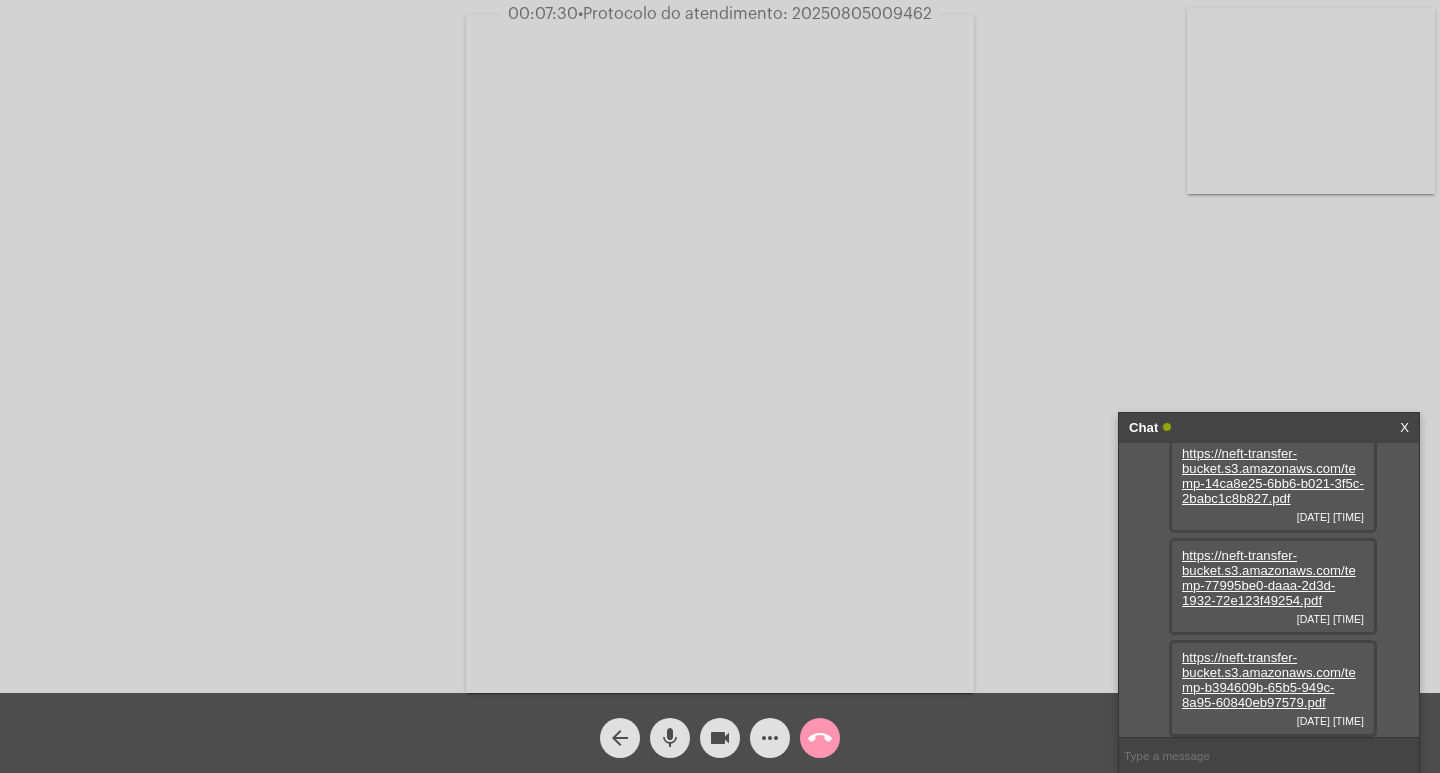 click at bounding box center (1269, 755) 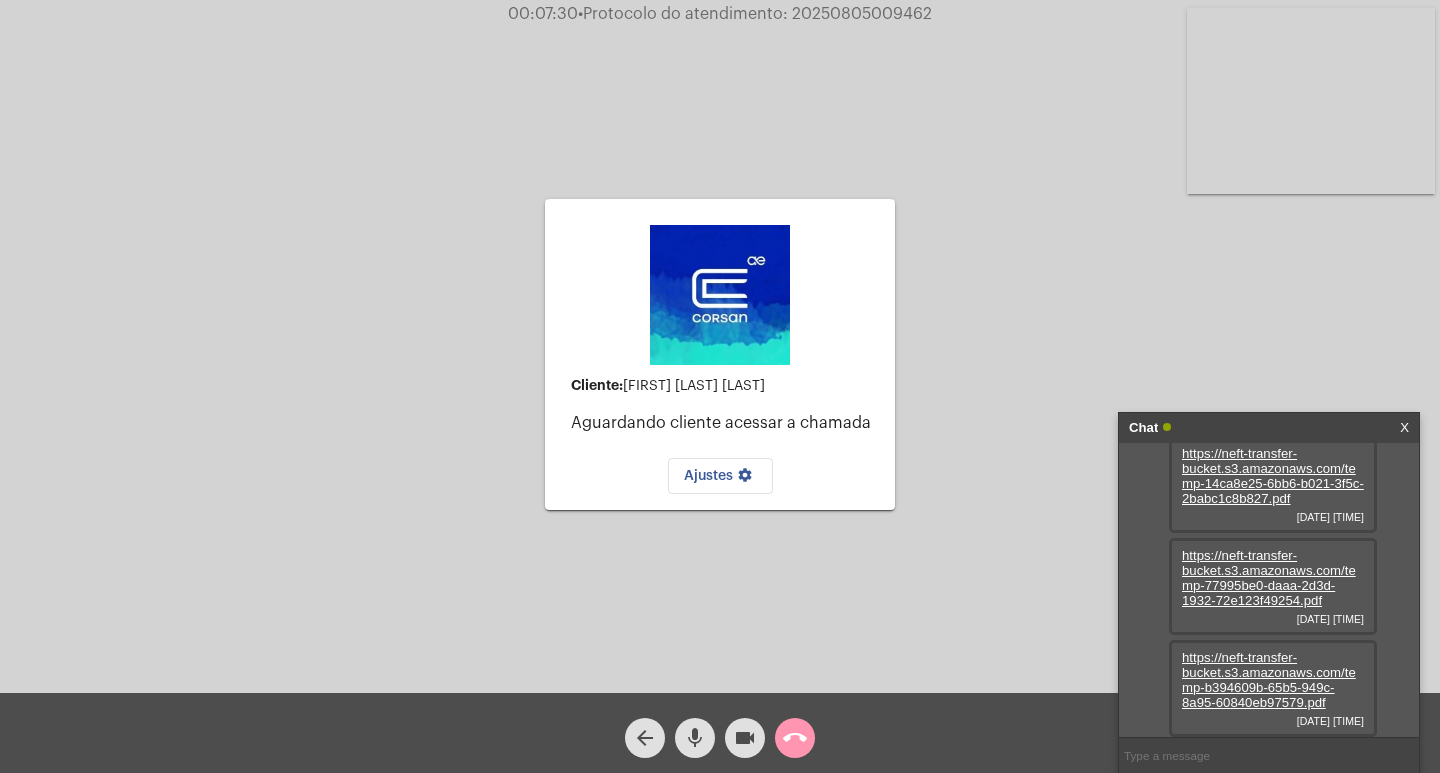 click at bounding box center (1269, 755) 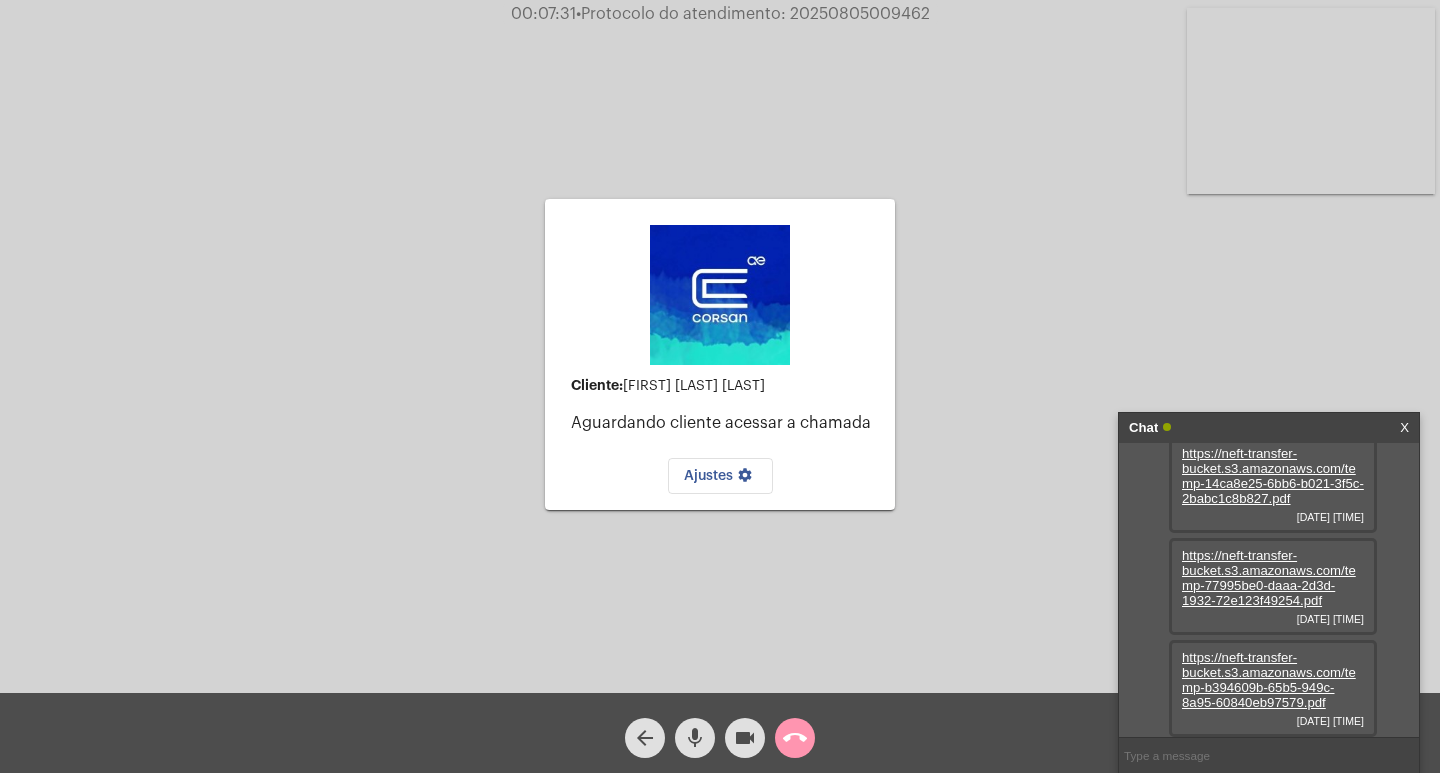 click at bounding box center (1269, 755) 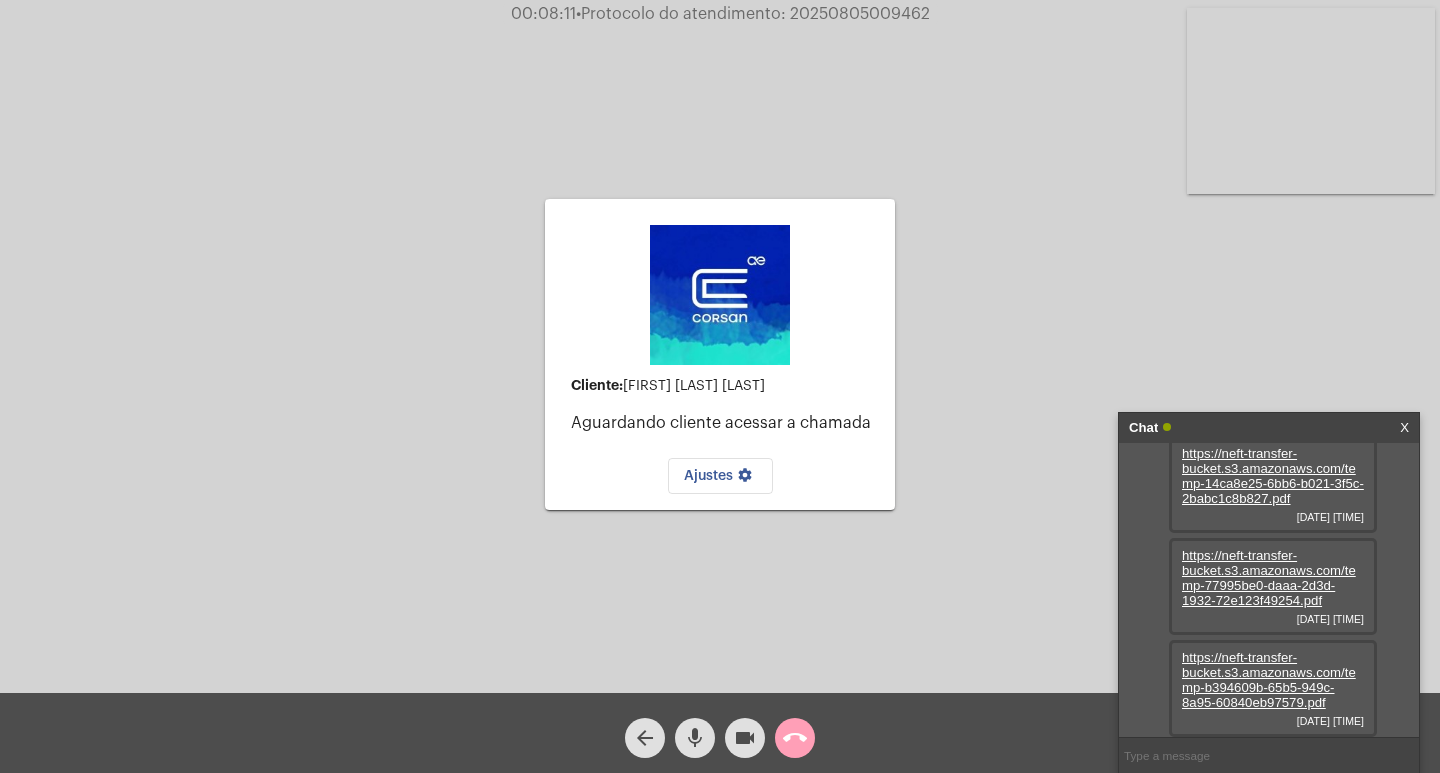 click on "call_end" 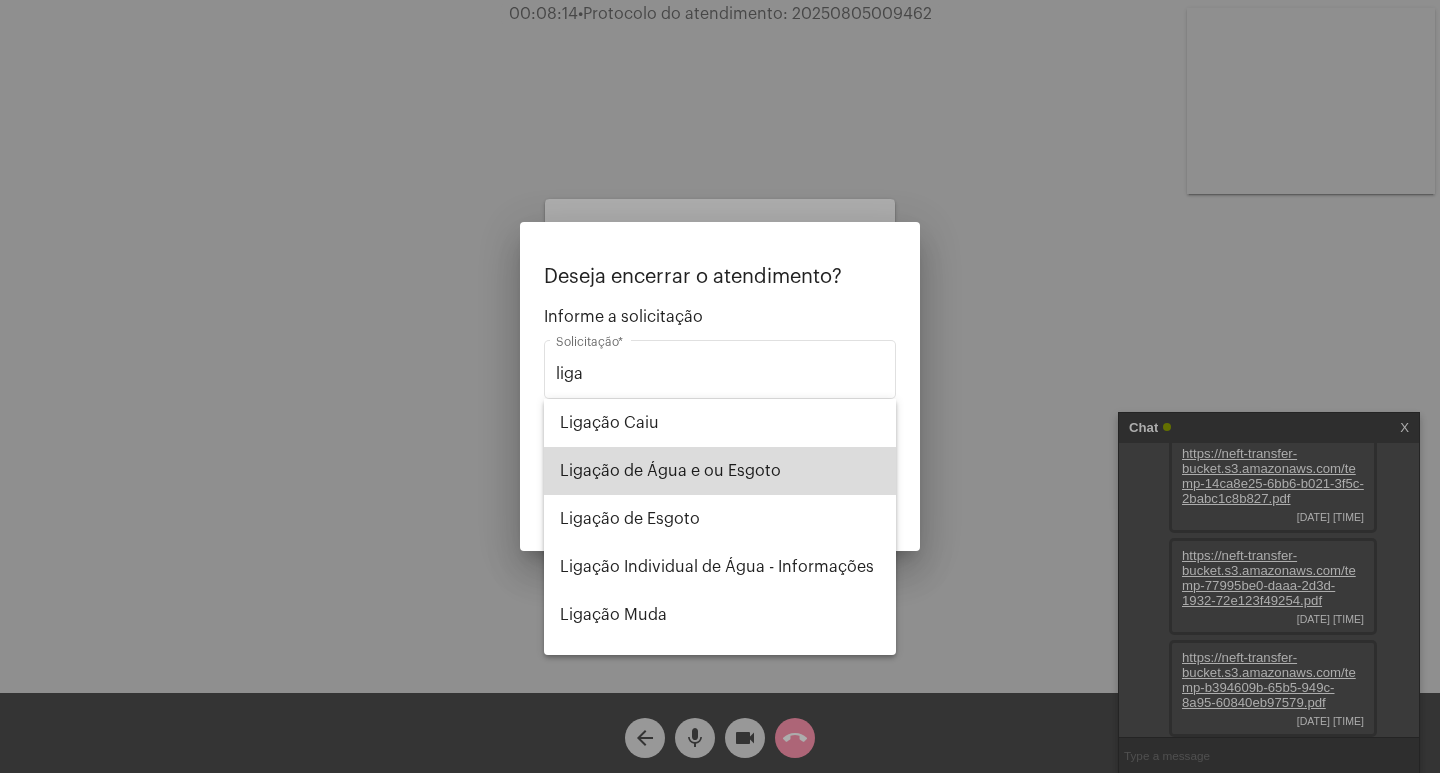 click on "Ligação de Água e ou Esgoto" at bounding box center (720, 471) 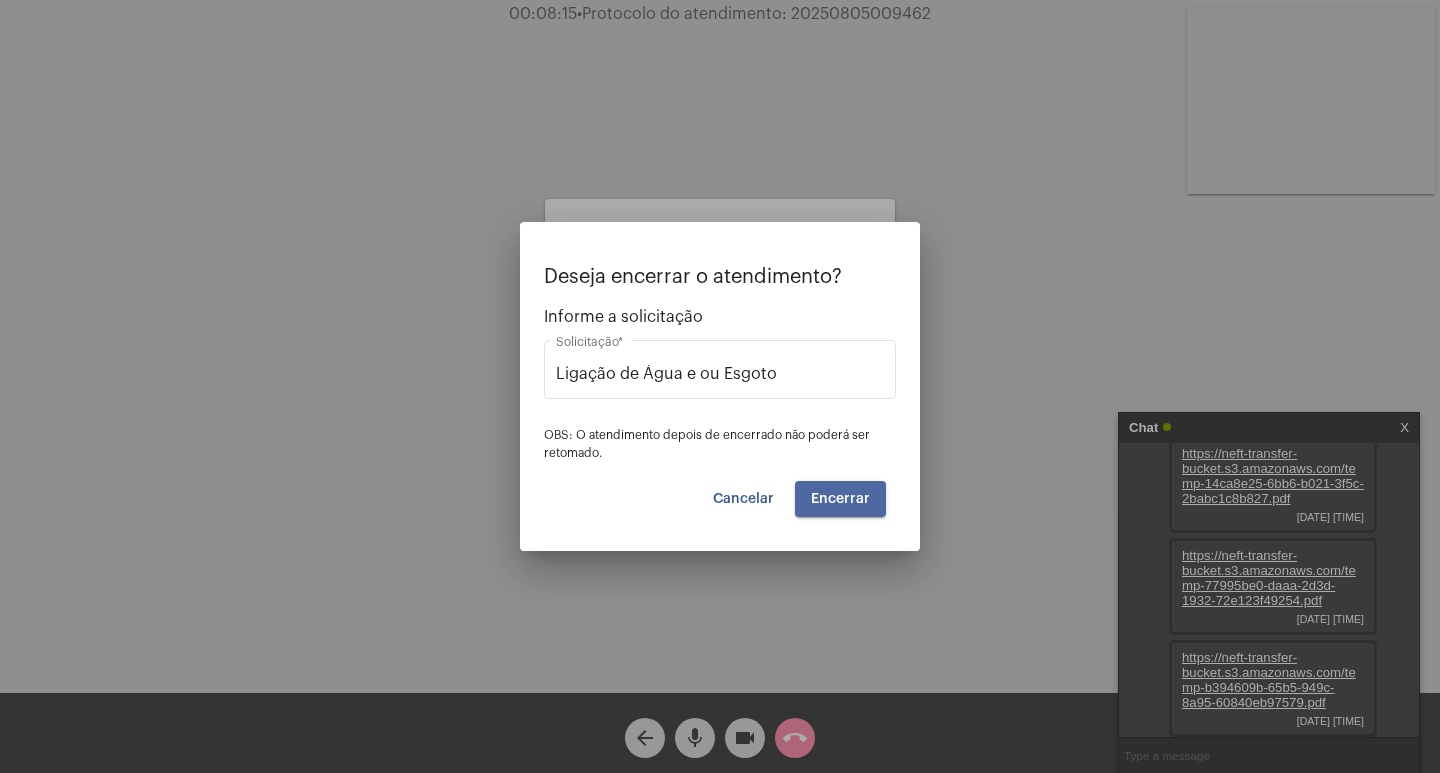 click on "Encerrar" at bounding box center [840, 499] 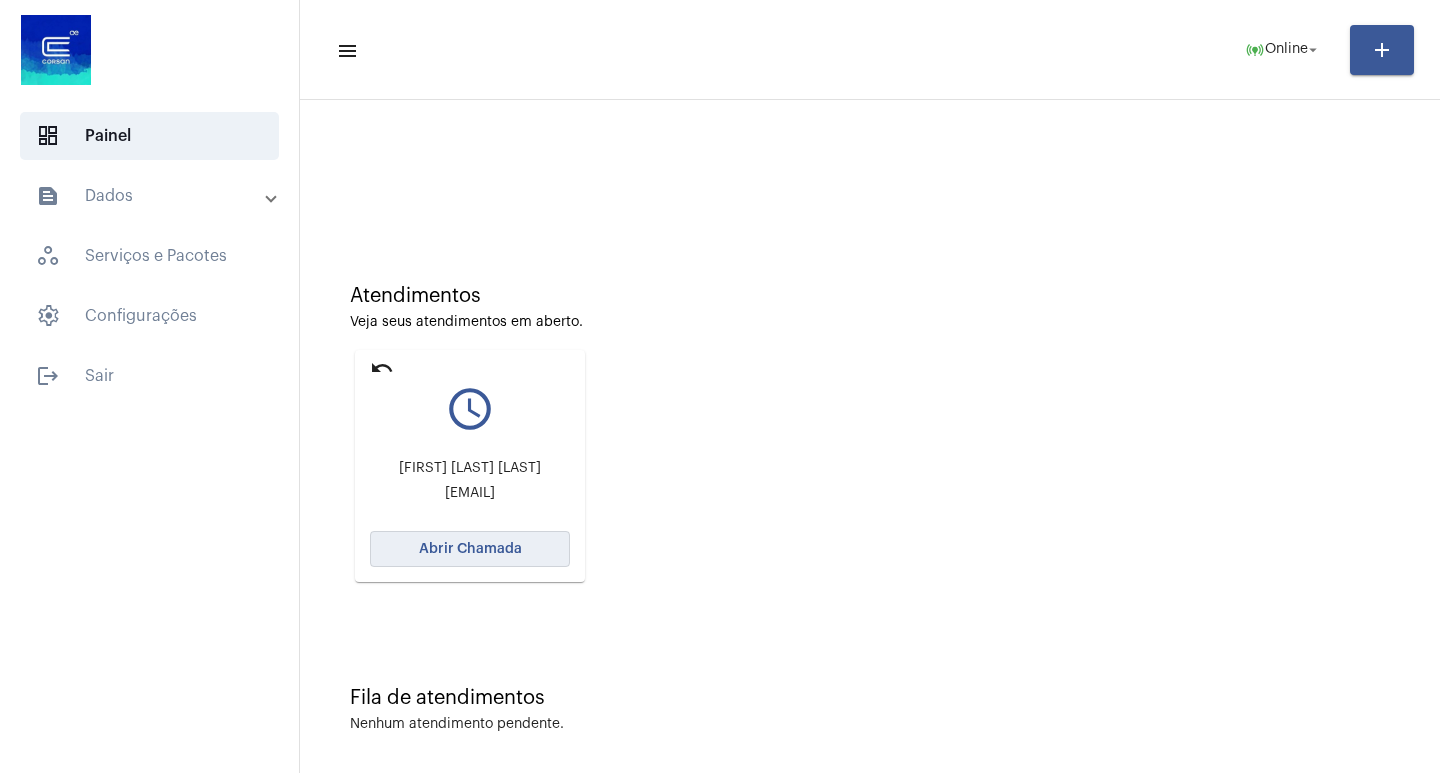 click on "Abrir Chamada" 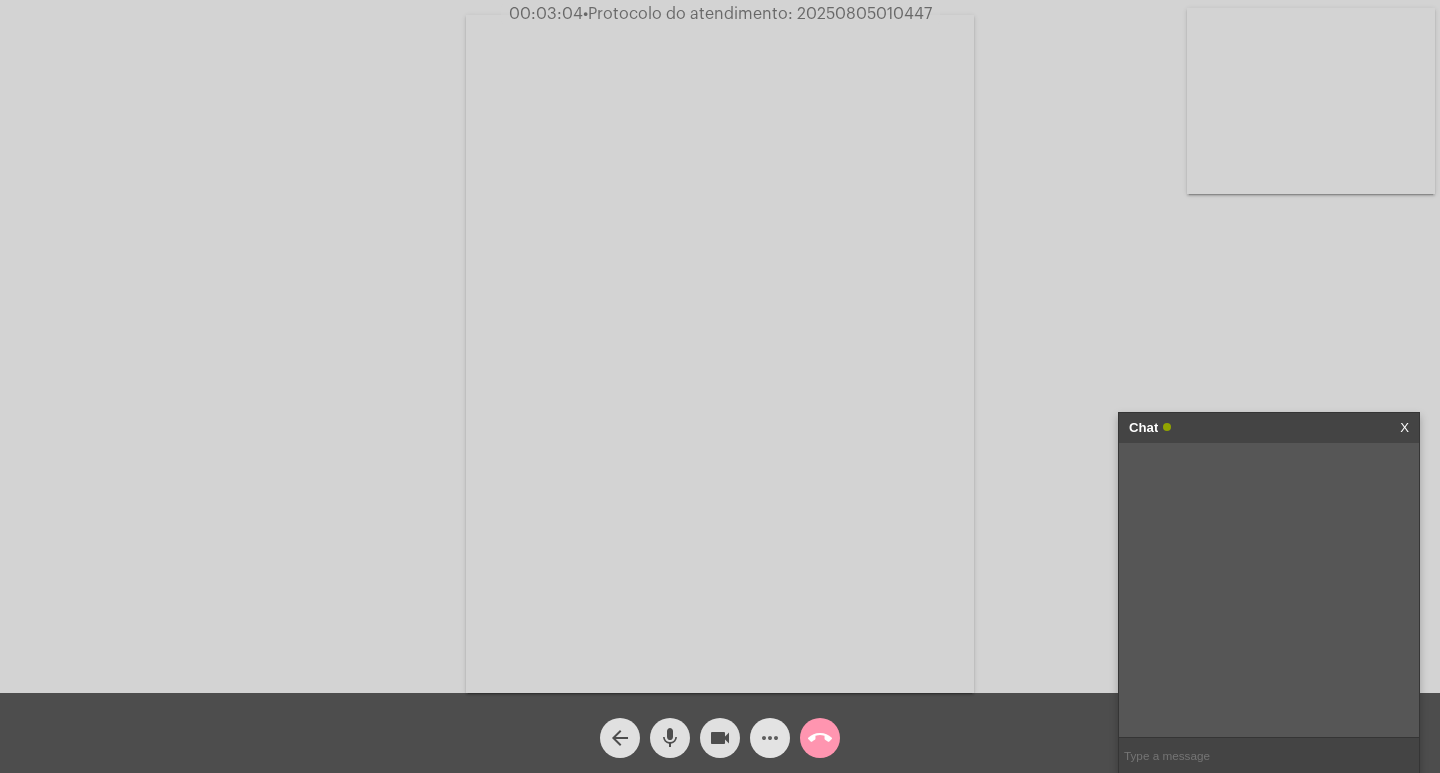 click on "more_horiz" 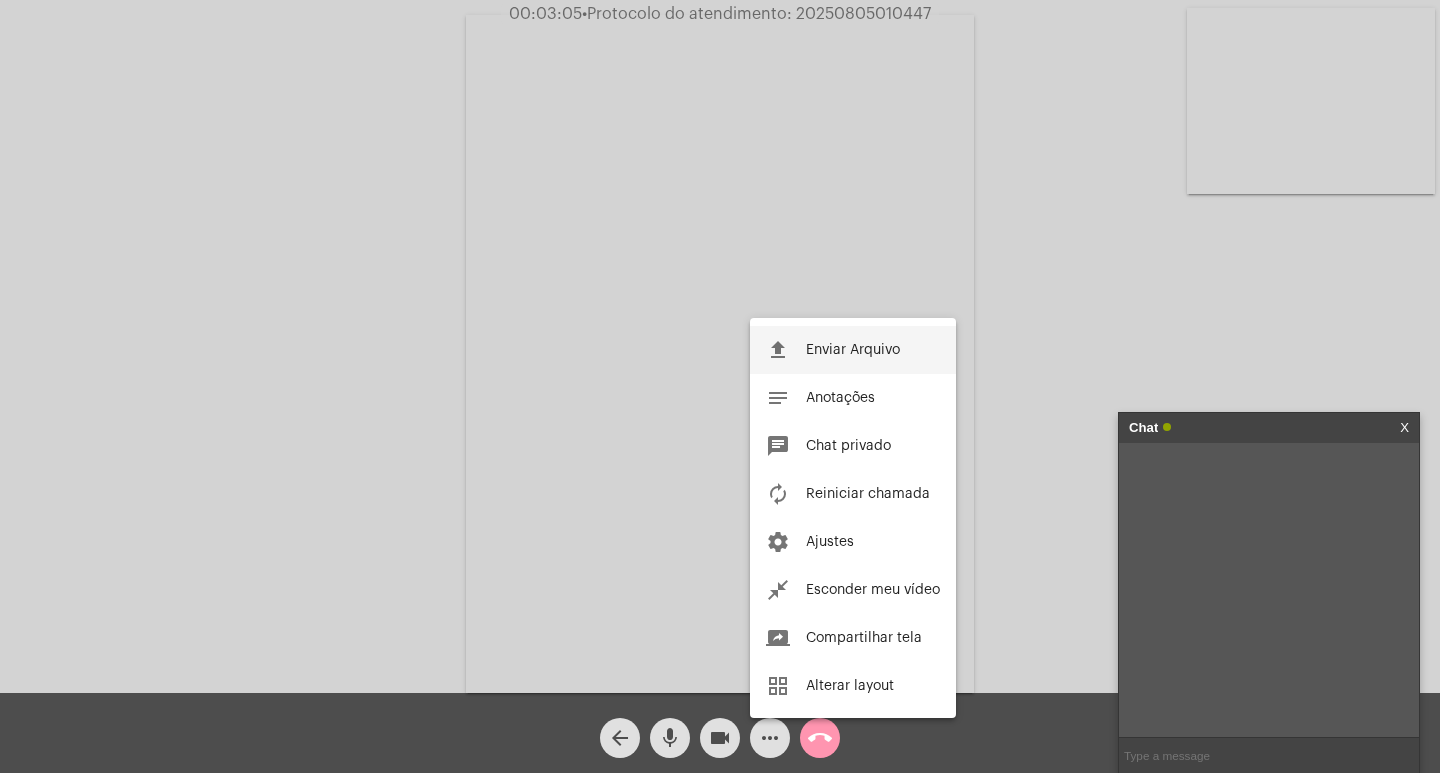 click on "file_upload Enviar Arquivo" at bounding box center (853, 350) 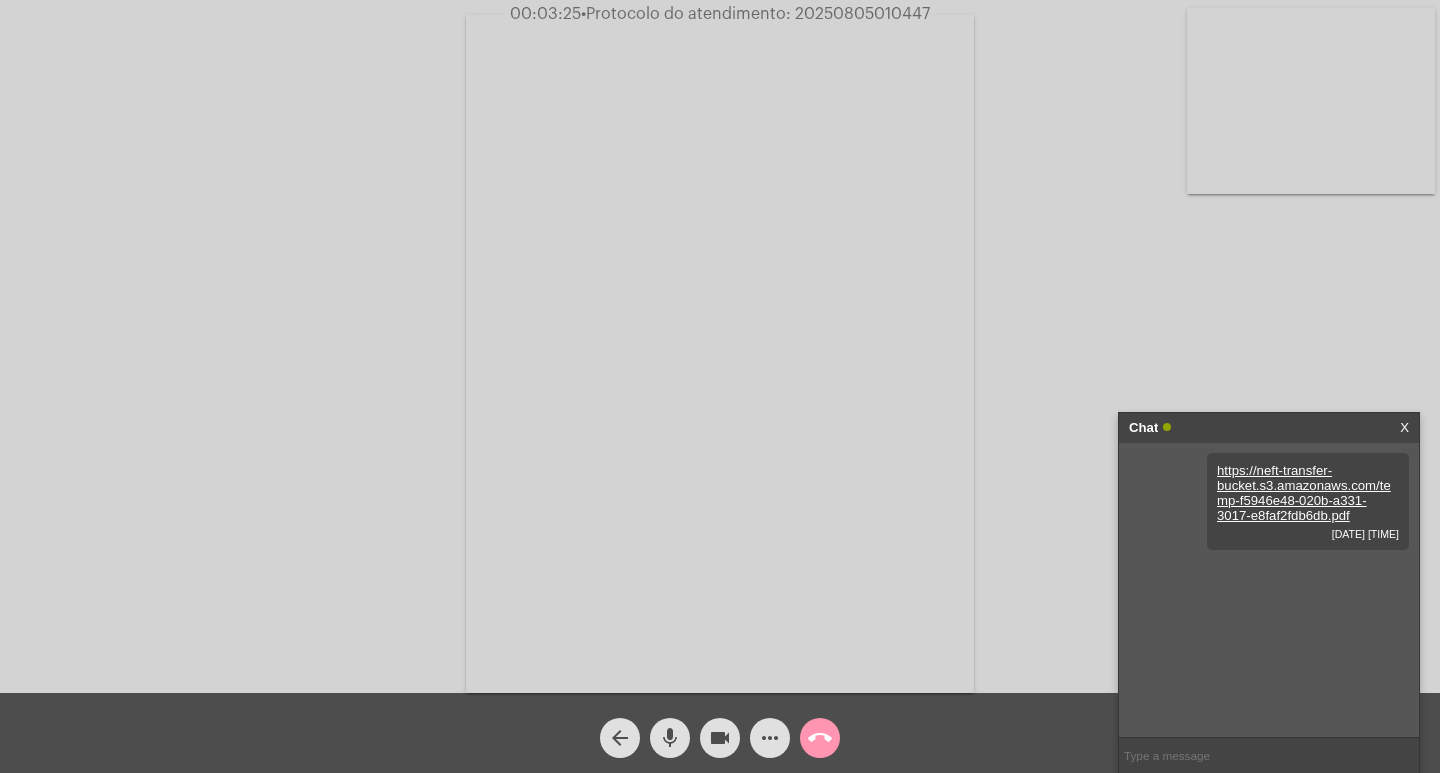 click on "Chat" at bounding box center (1248, 428) 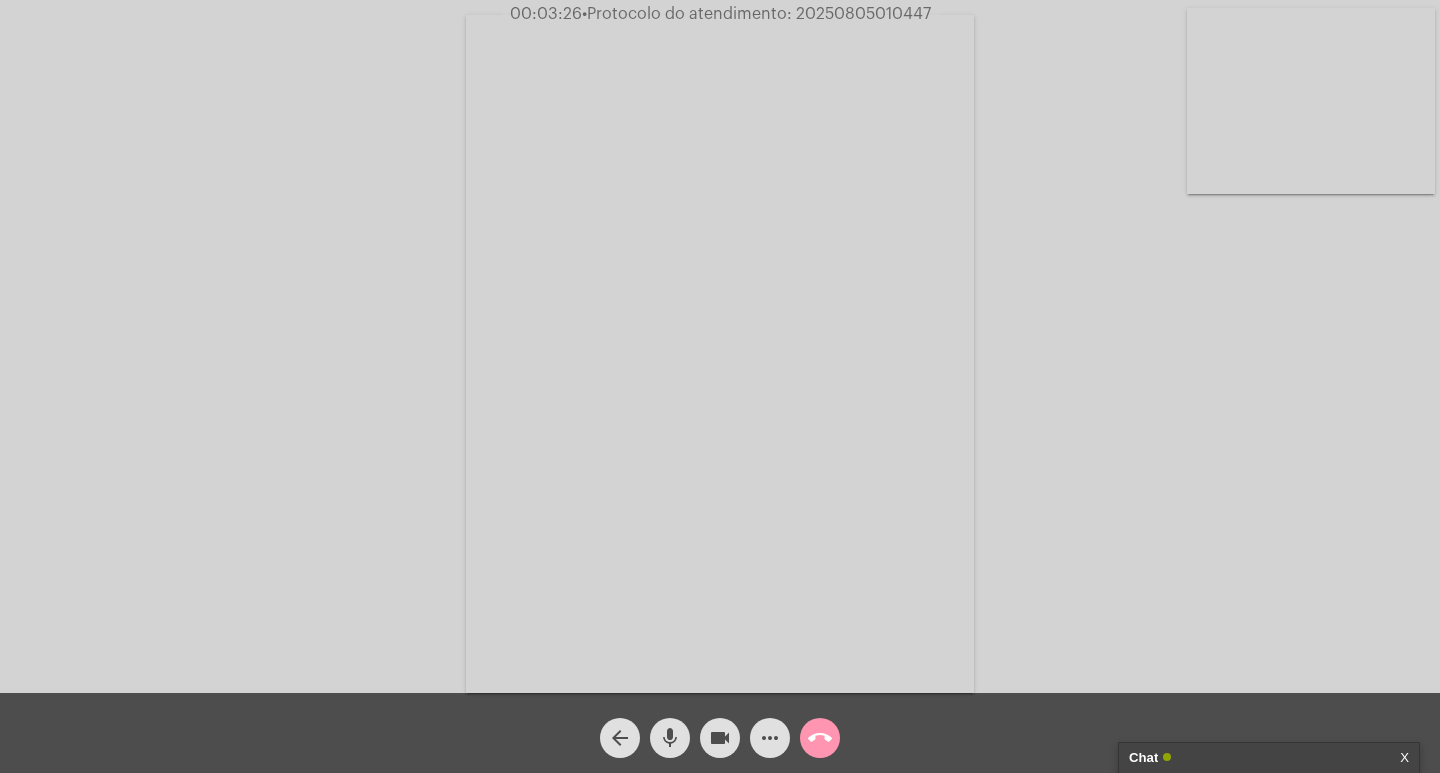click on "Chat" at bounding box center (1248, 758) 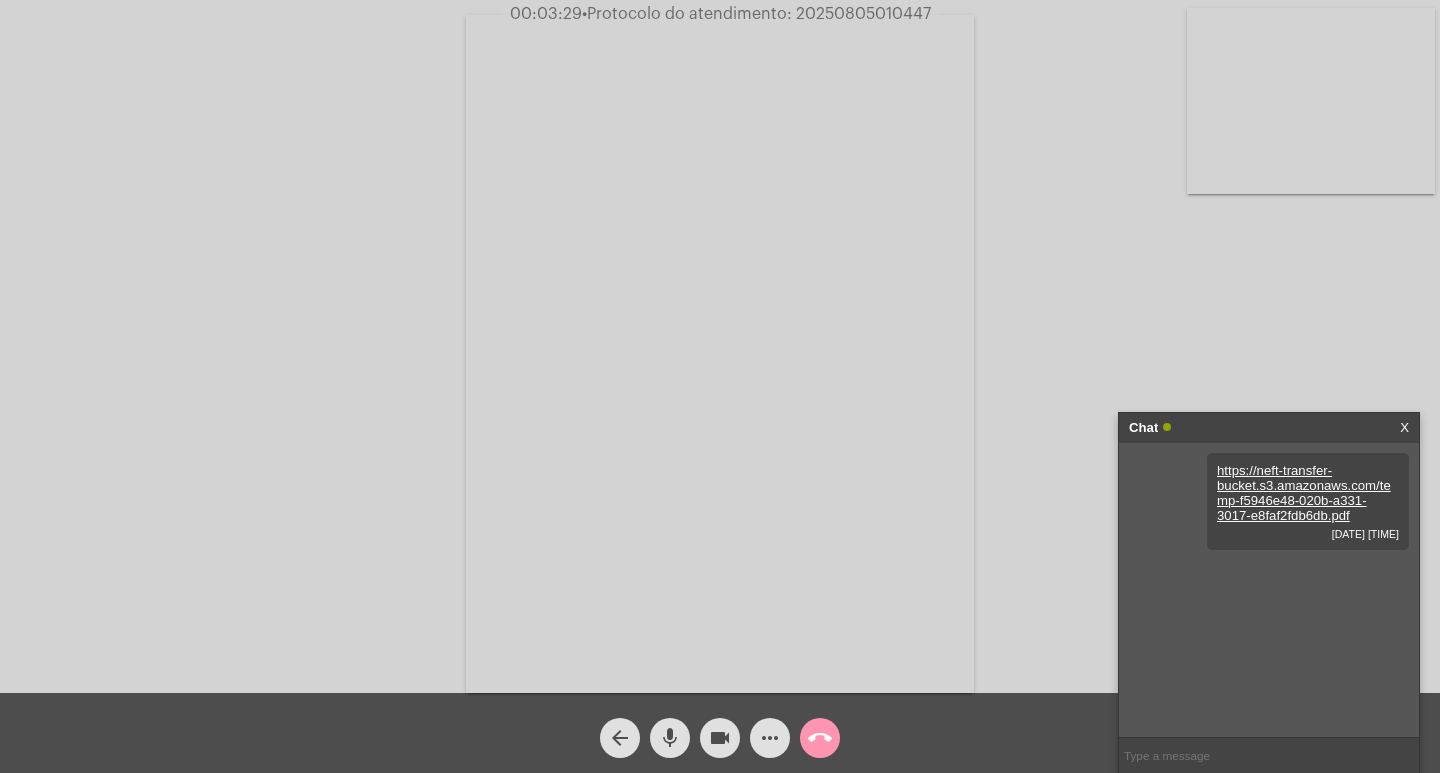 click on "•  Protocolo do atendimento: 20250805010447" 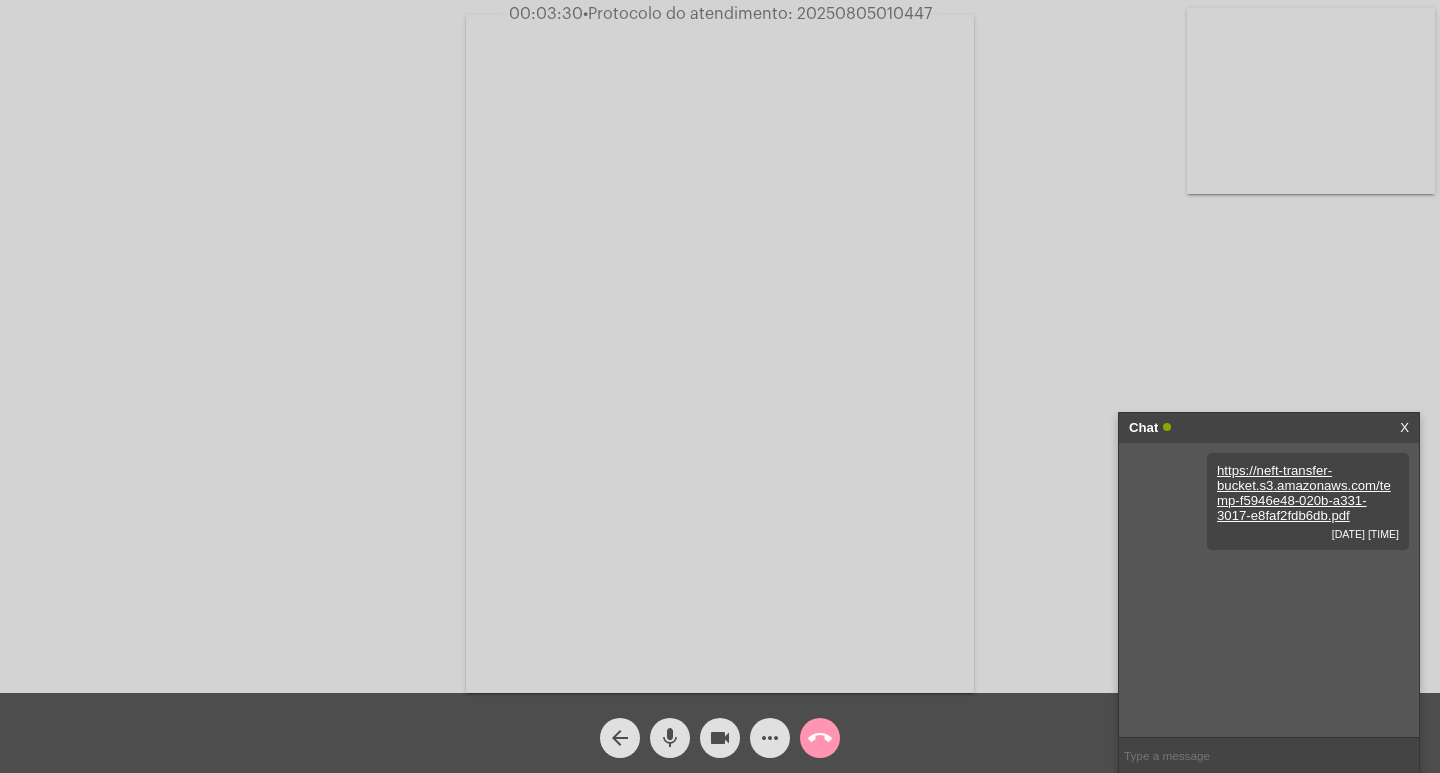 copy on "20250805010447" 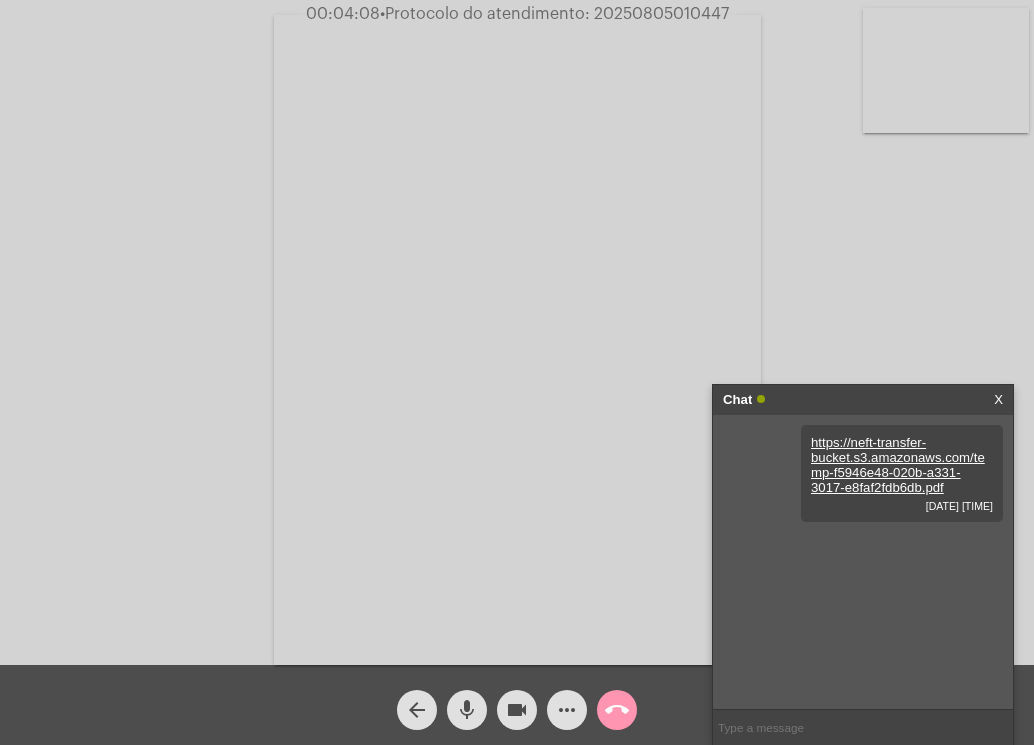 click on "Acessando Câmera e Microfone..." 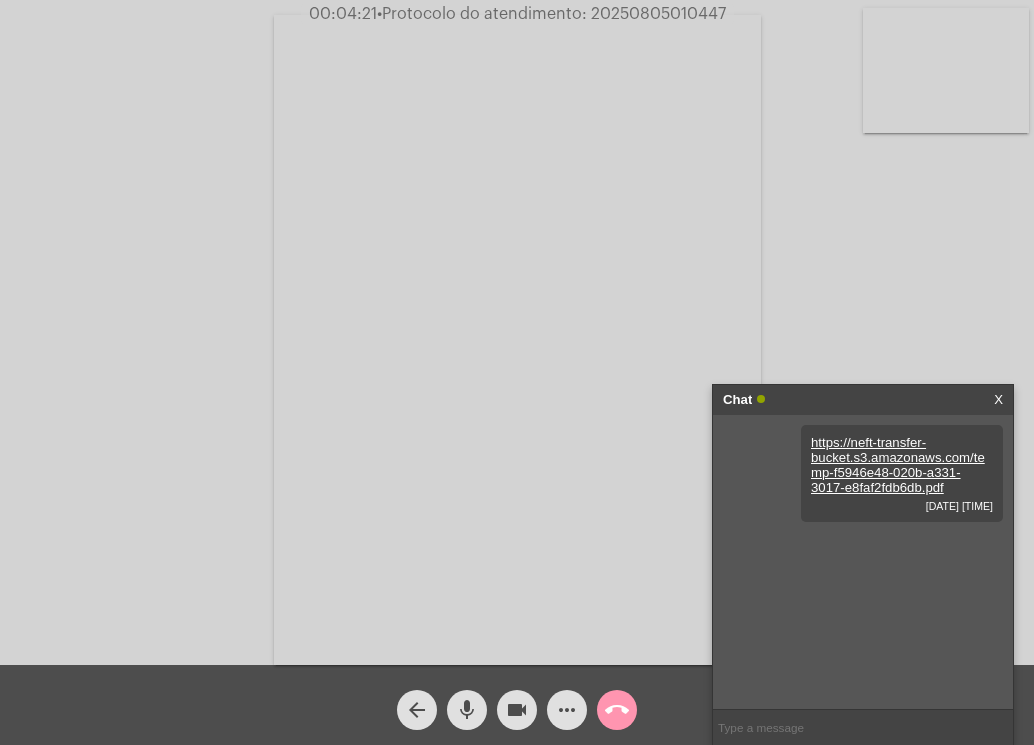 click on "Chat" at bounding box center [842, 400] 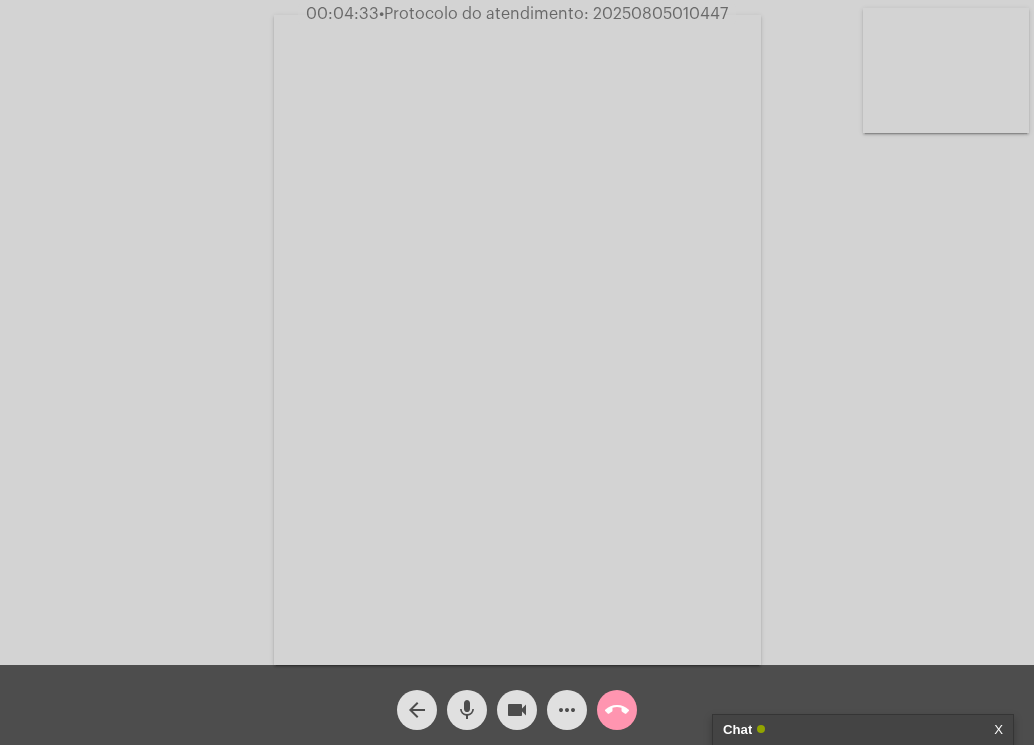 click on "call_end" 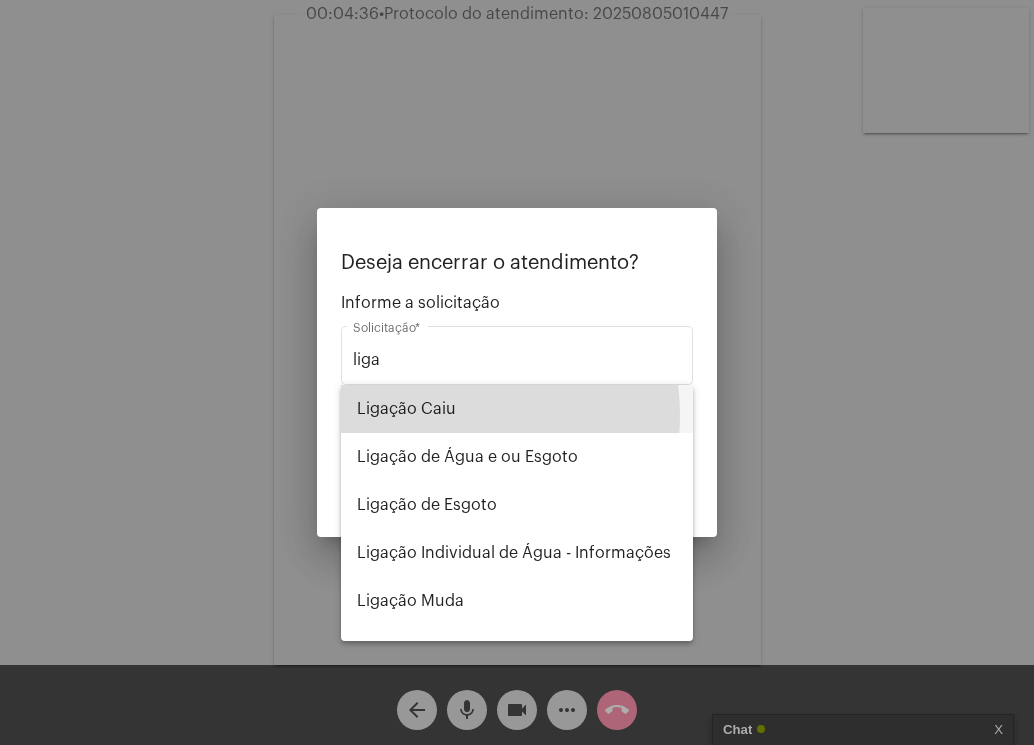 click on "Ligação Caiu" at bounding box center (517, 409) 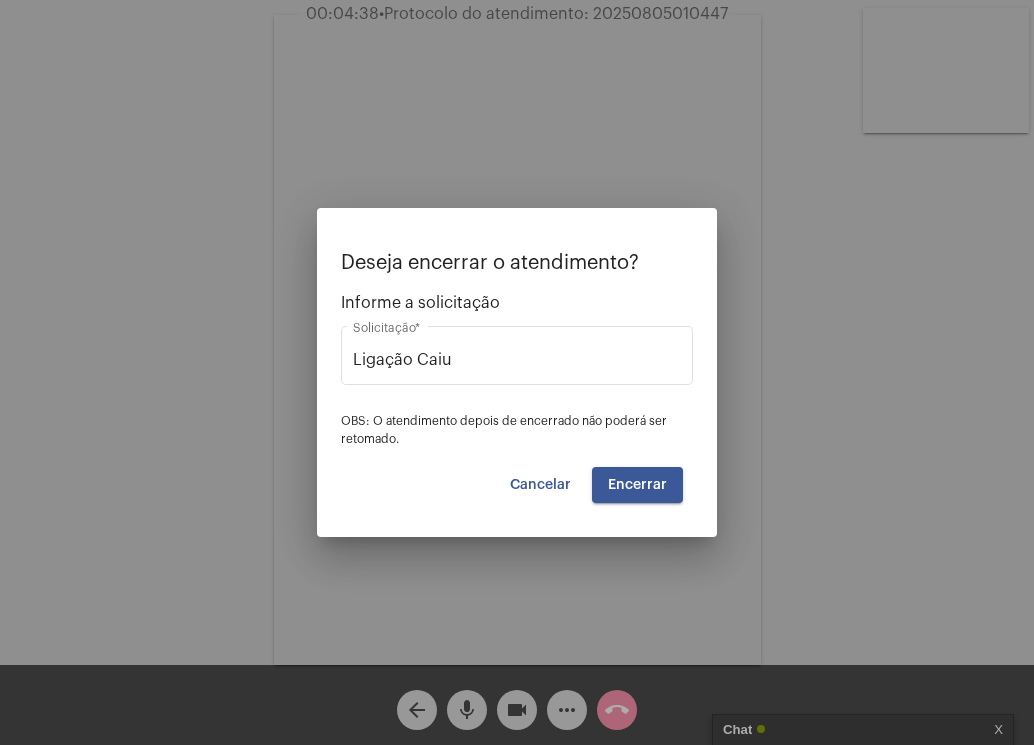 drag, startPoint x: 456, startPoint y: 370, endPoint x: 333, endPoint y: 369, distance: 123.00407 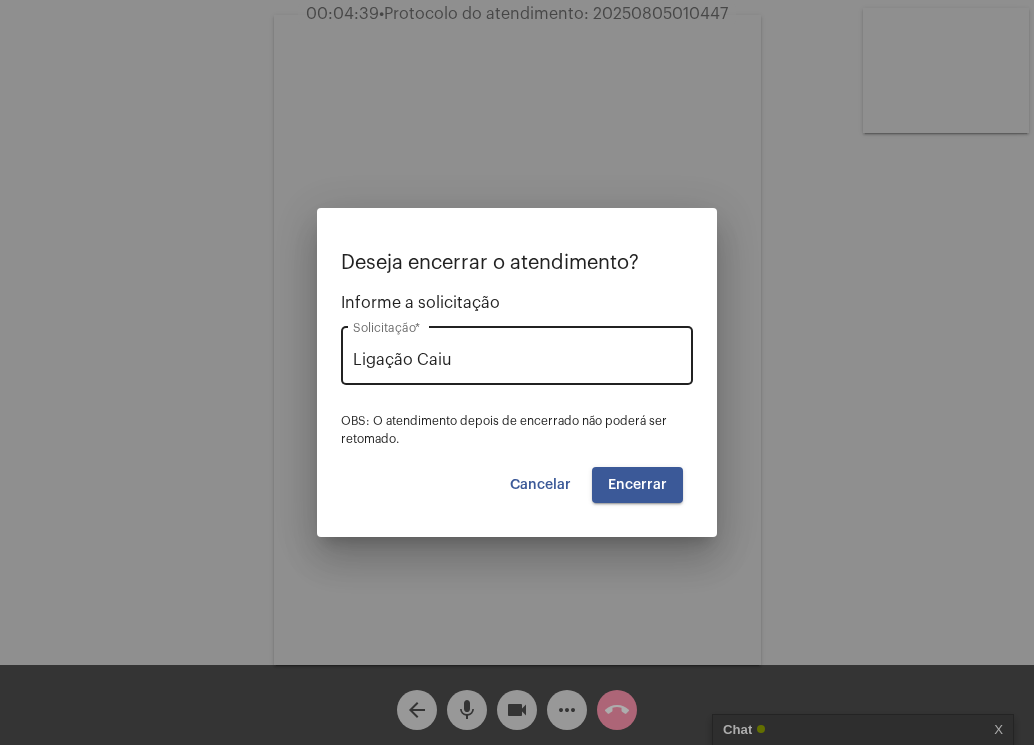 click on "Ligação Caiu Solicitação  *" at bounding box center (517, 353) 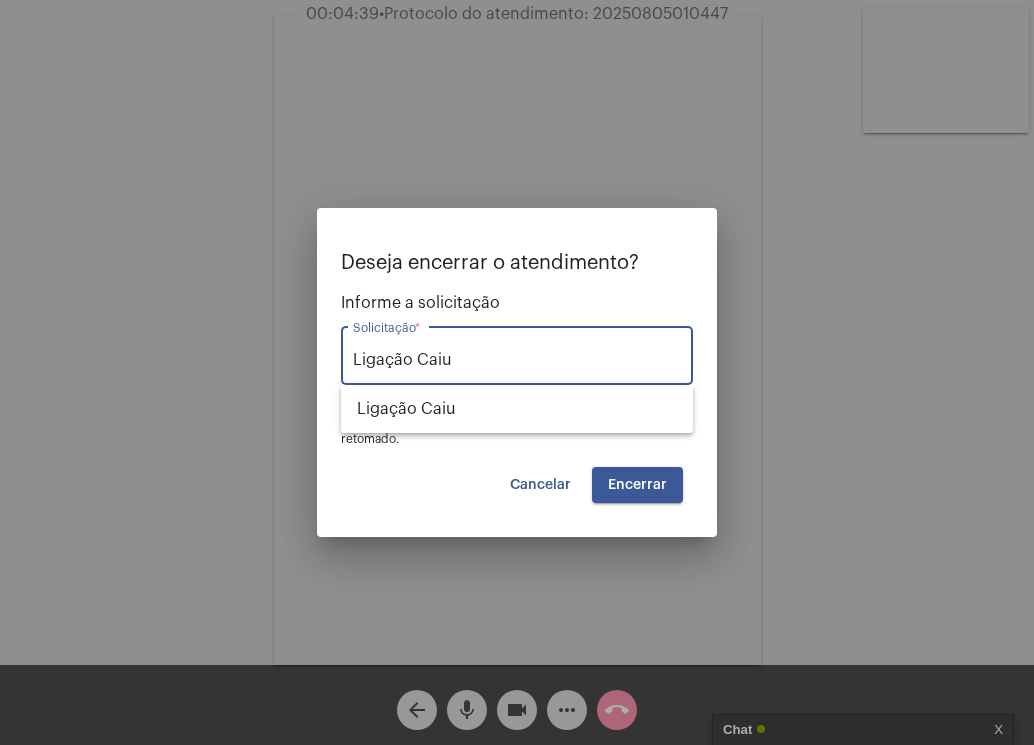 click on "Ligação Caiu" at bounding box center [517, 360] 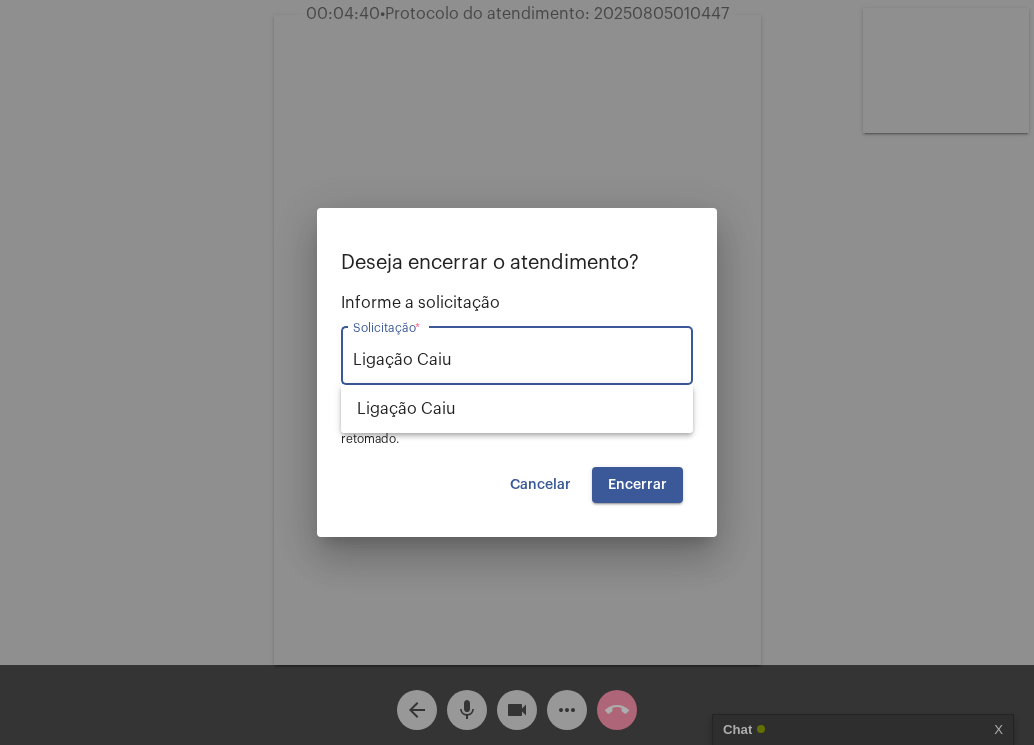 click on "Ligação Caiu" at bounding box center (517, 360) 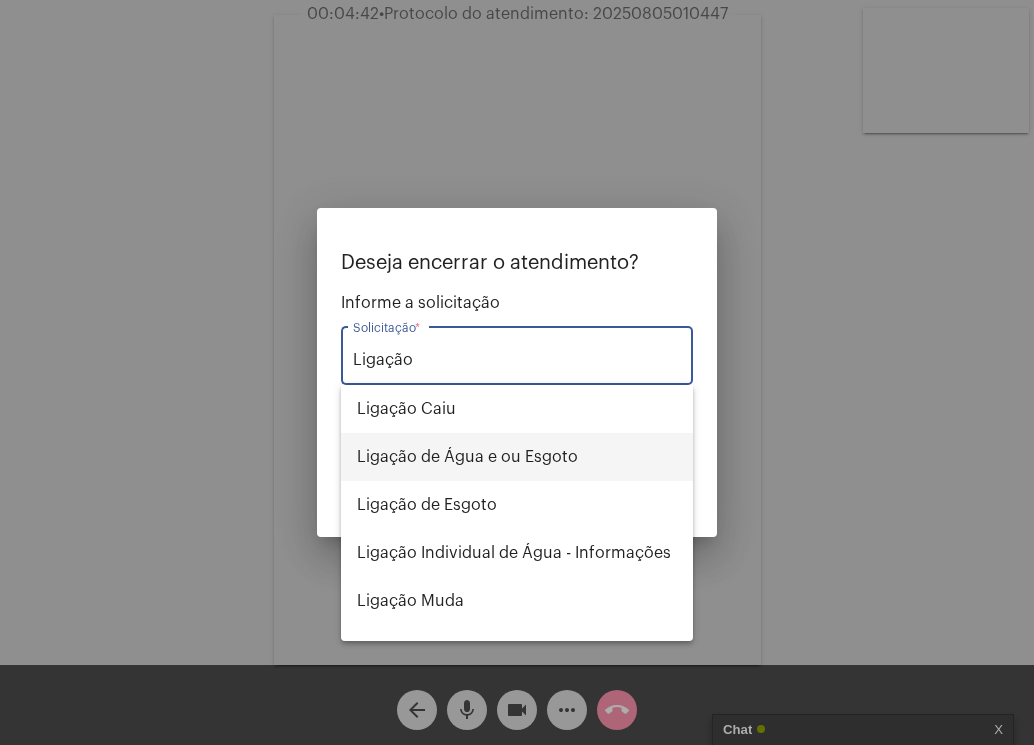 click on "Ligação de Água e ou Esgoto" at bounding box center [517, 457] 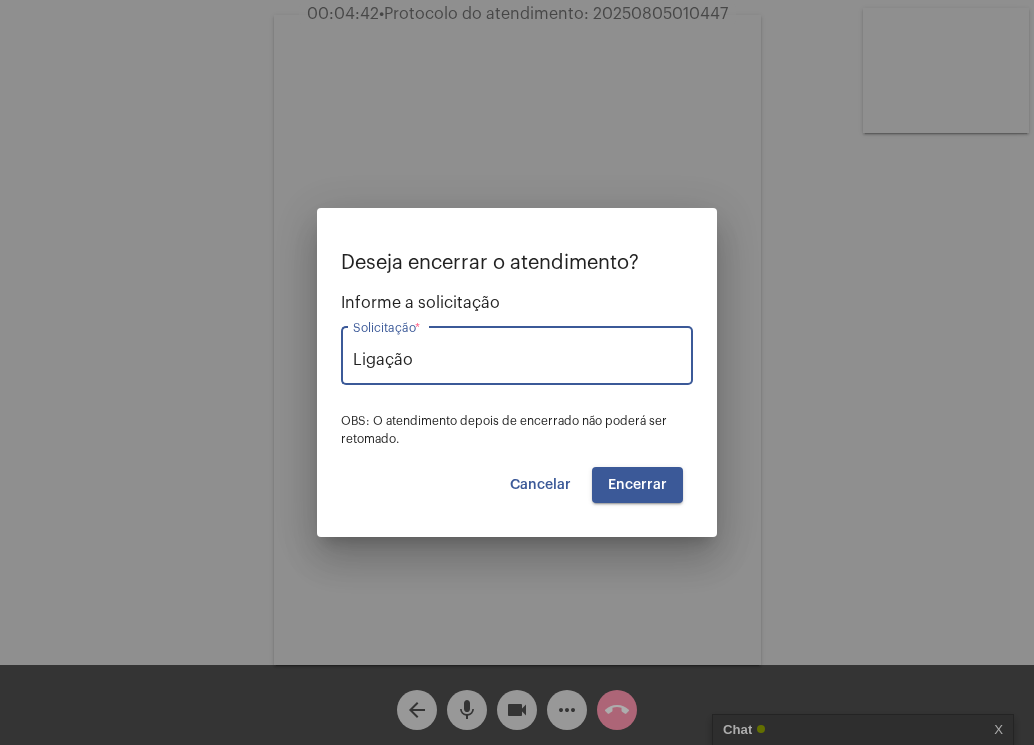 type on "Ligação de Água e ou Esgoto" 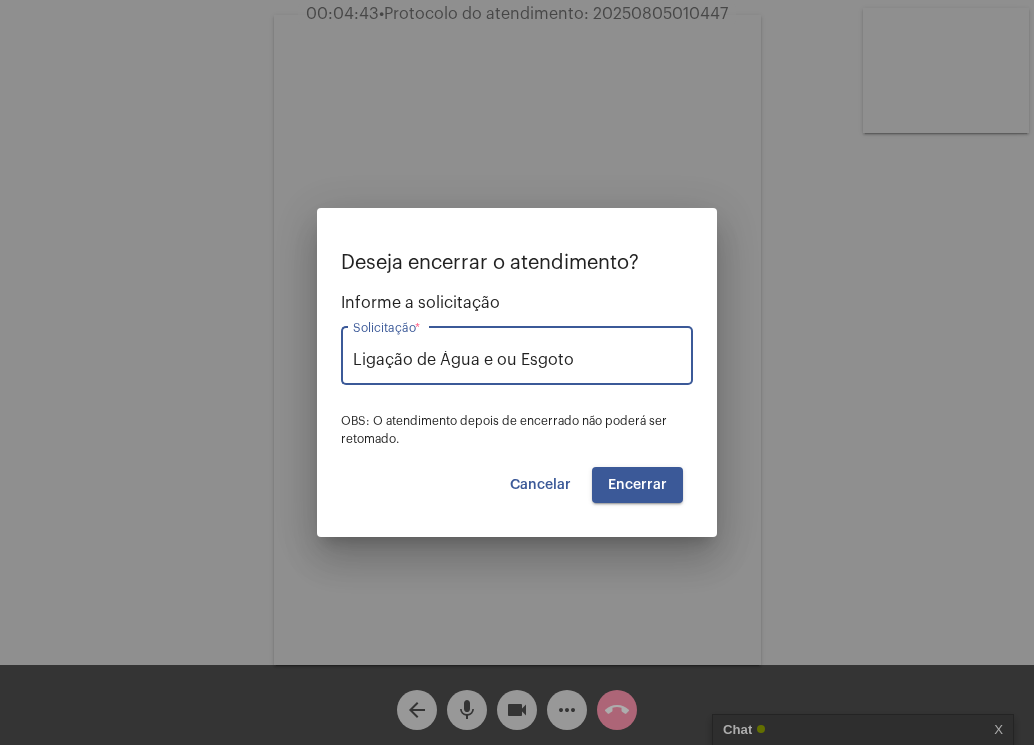 click on "Encerrar" at bounding box center (637, 485) 